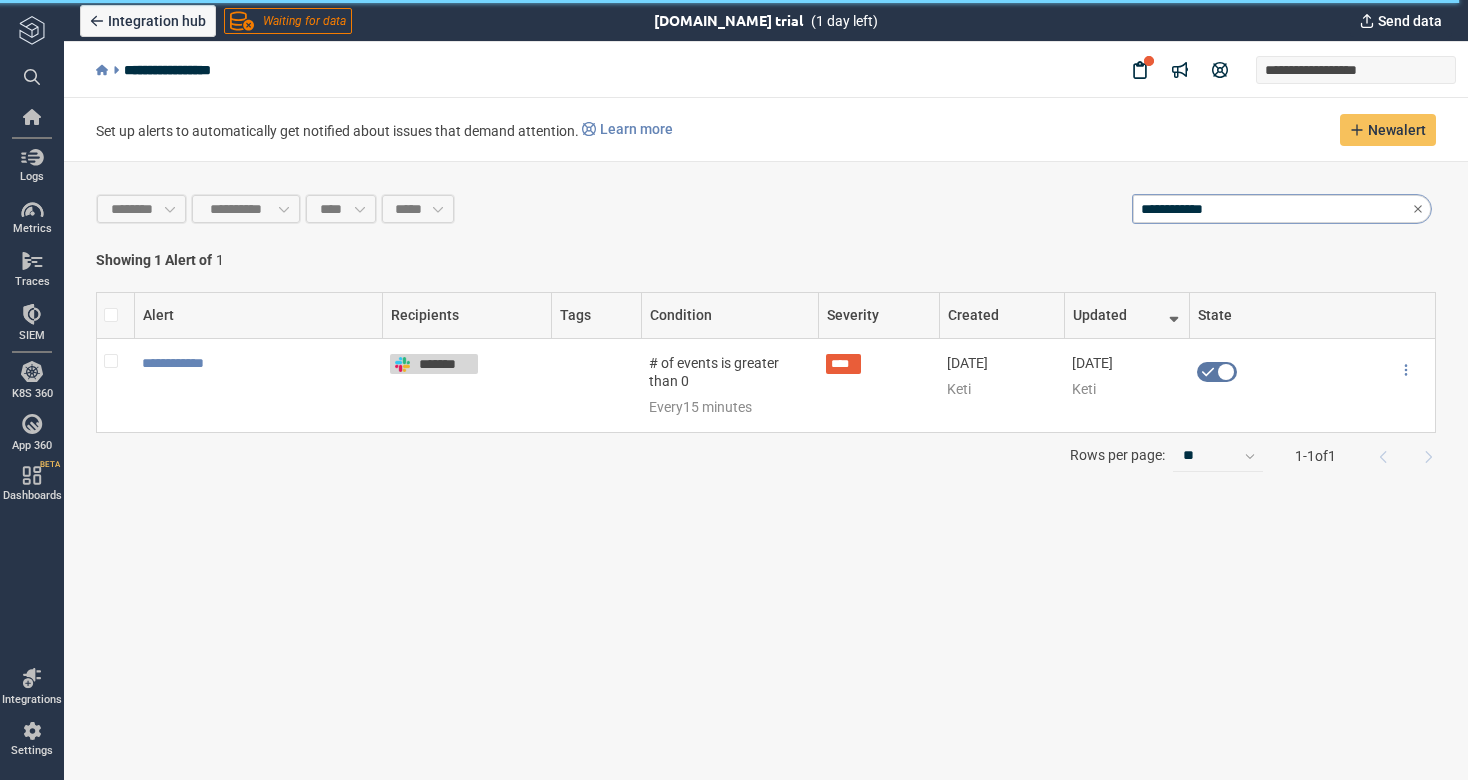scroll, scrollTop: 0, scrollLeft: 0, axis: both 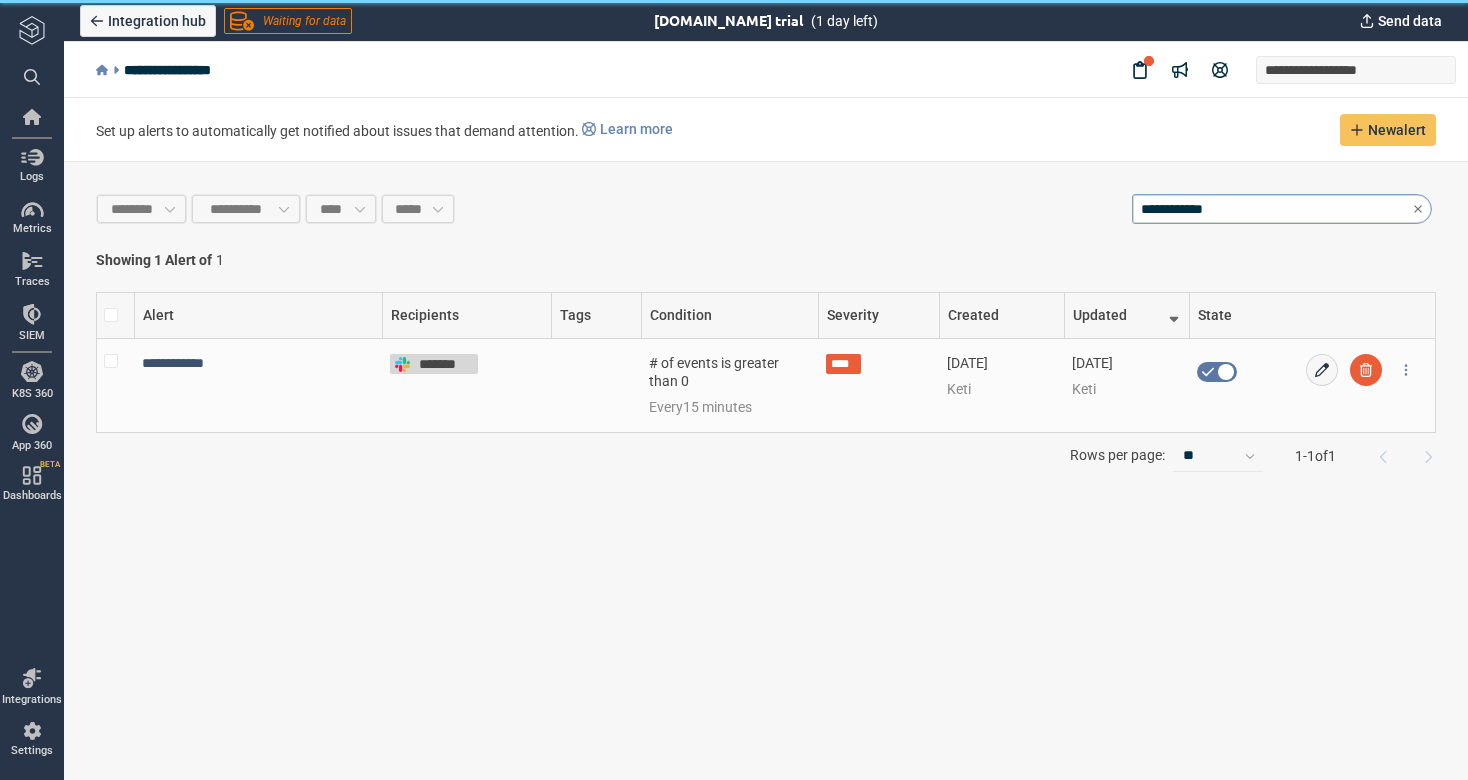 click on "**********" at bounding box center [258, 363] 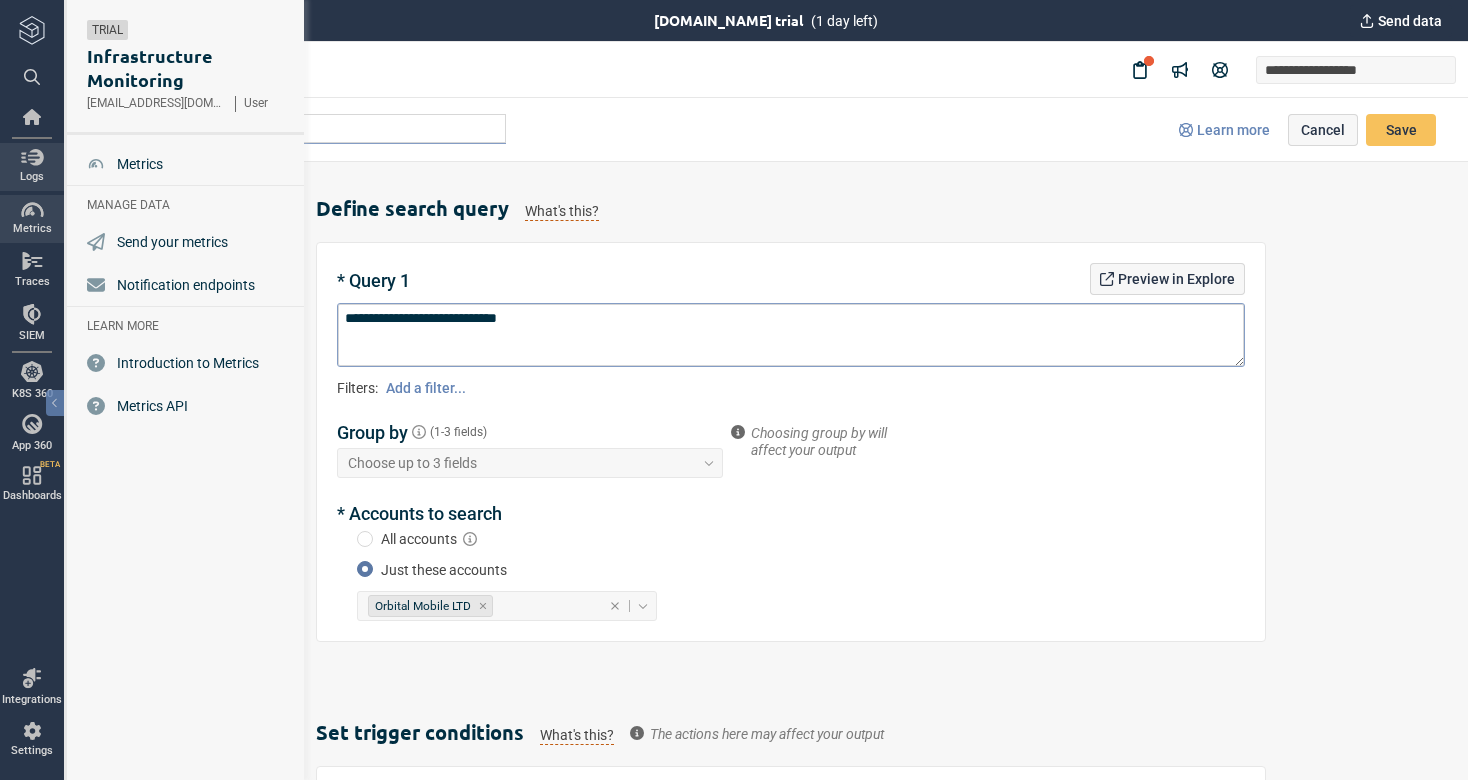 click on "Logs" at bounding box center (32, 177) 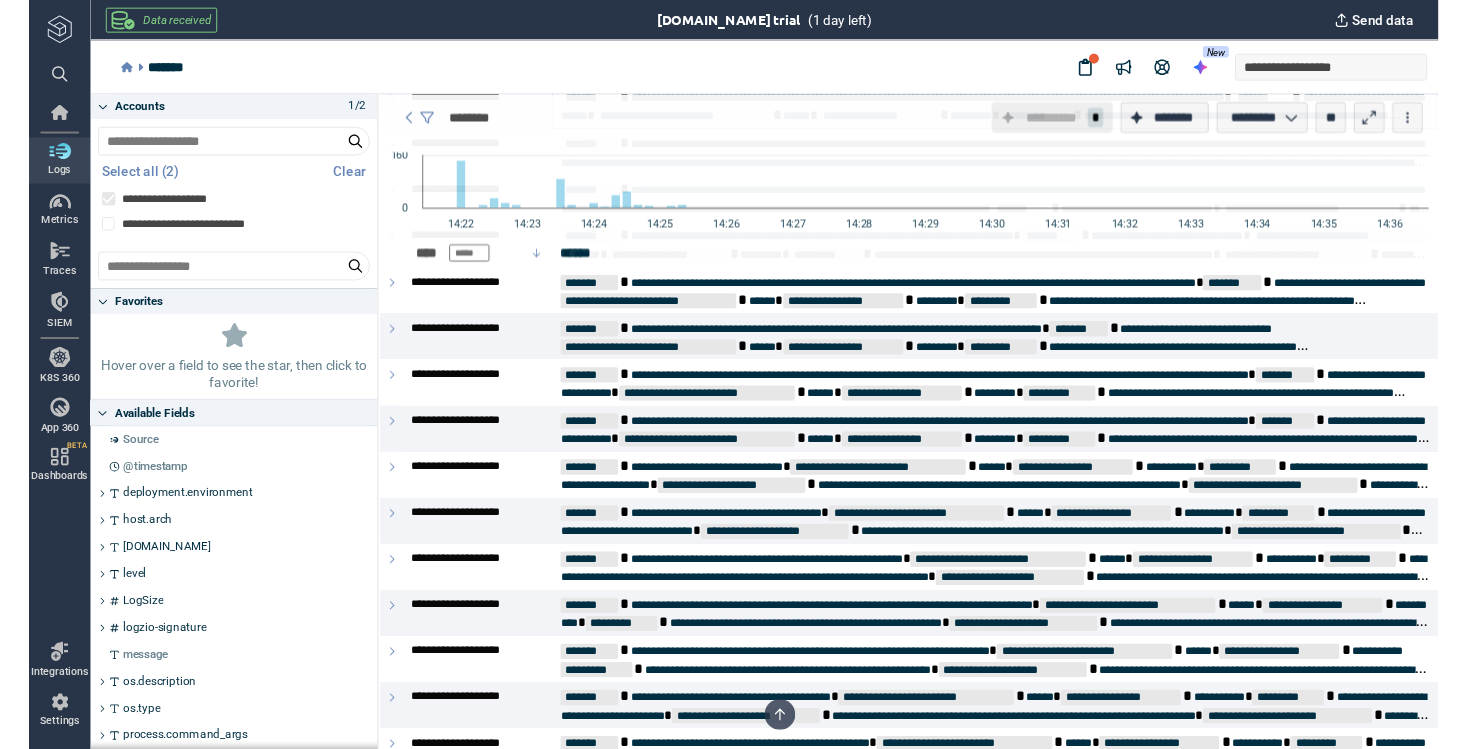 scroll, scrollTop: 694, scrollLeft: 0, axis: vertical 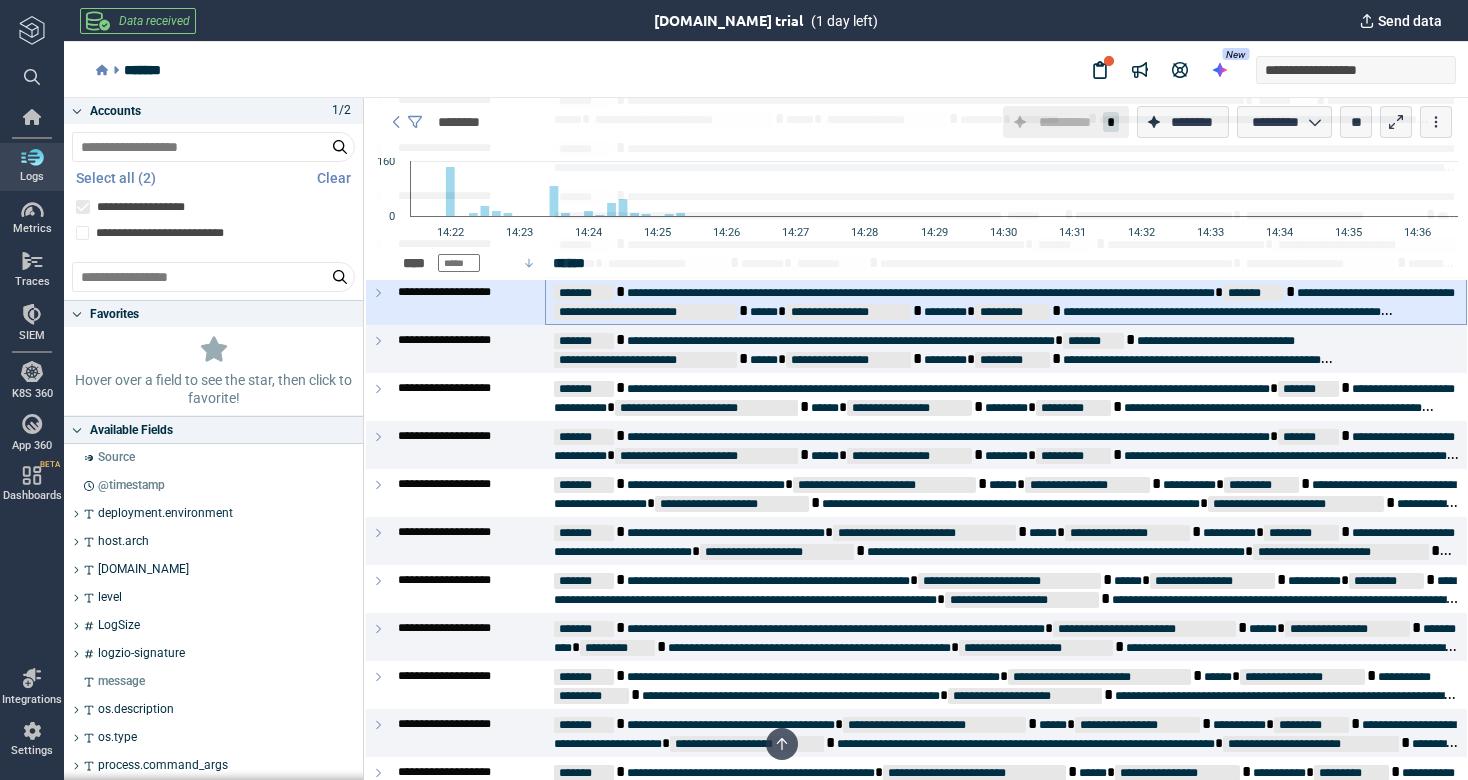 type on "*" 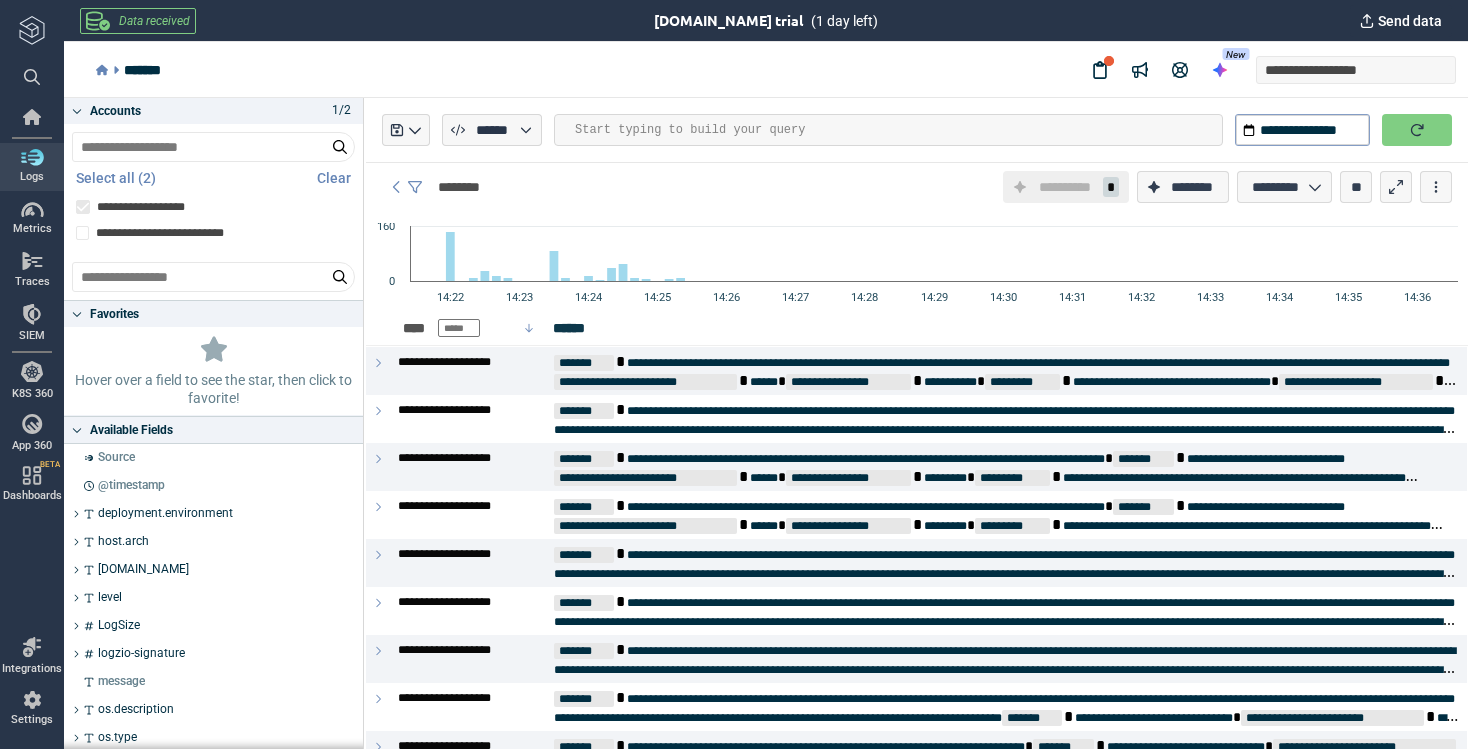 scroll, scrollTop: 0, scrollLeft: 0, axis: both 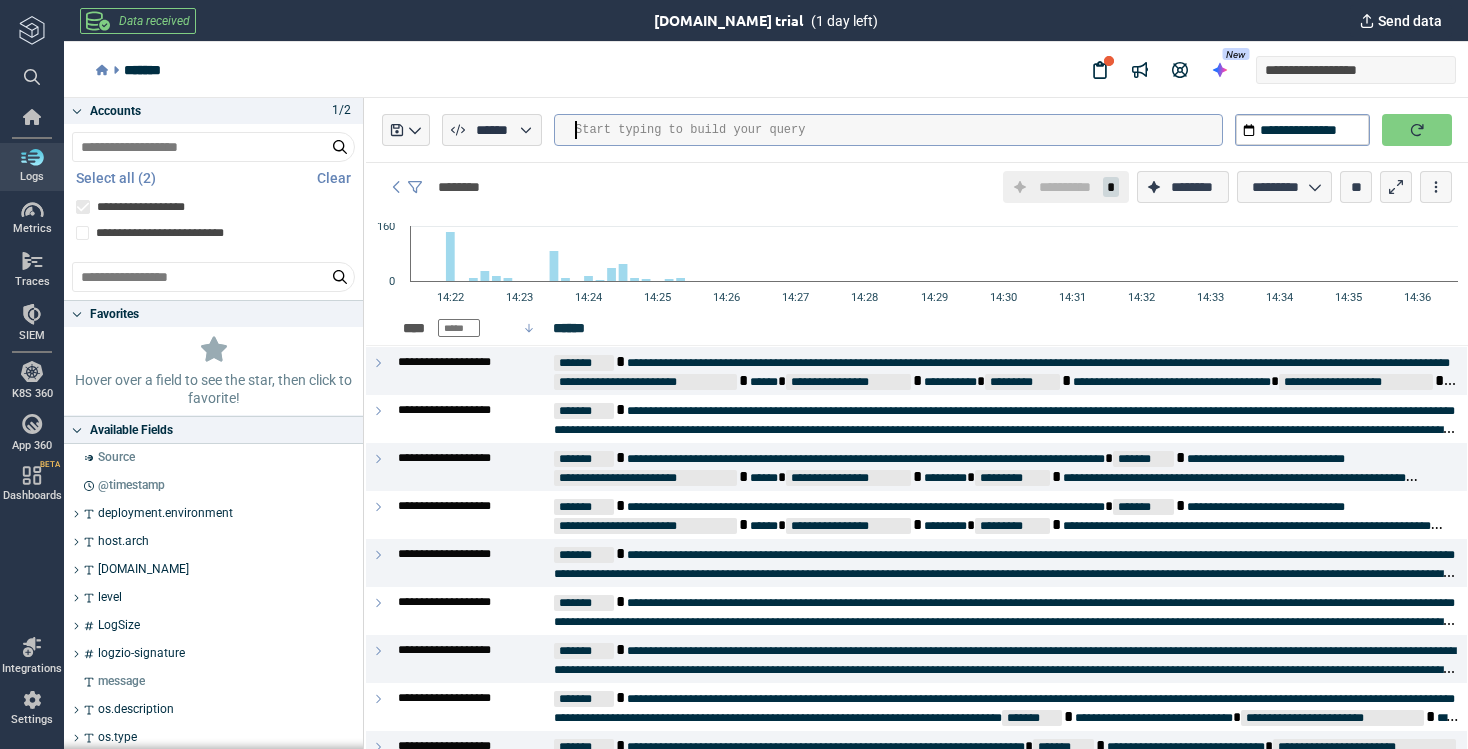 click at bounding box center [898, 130] 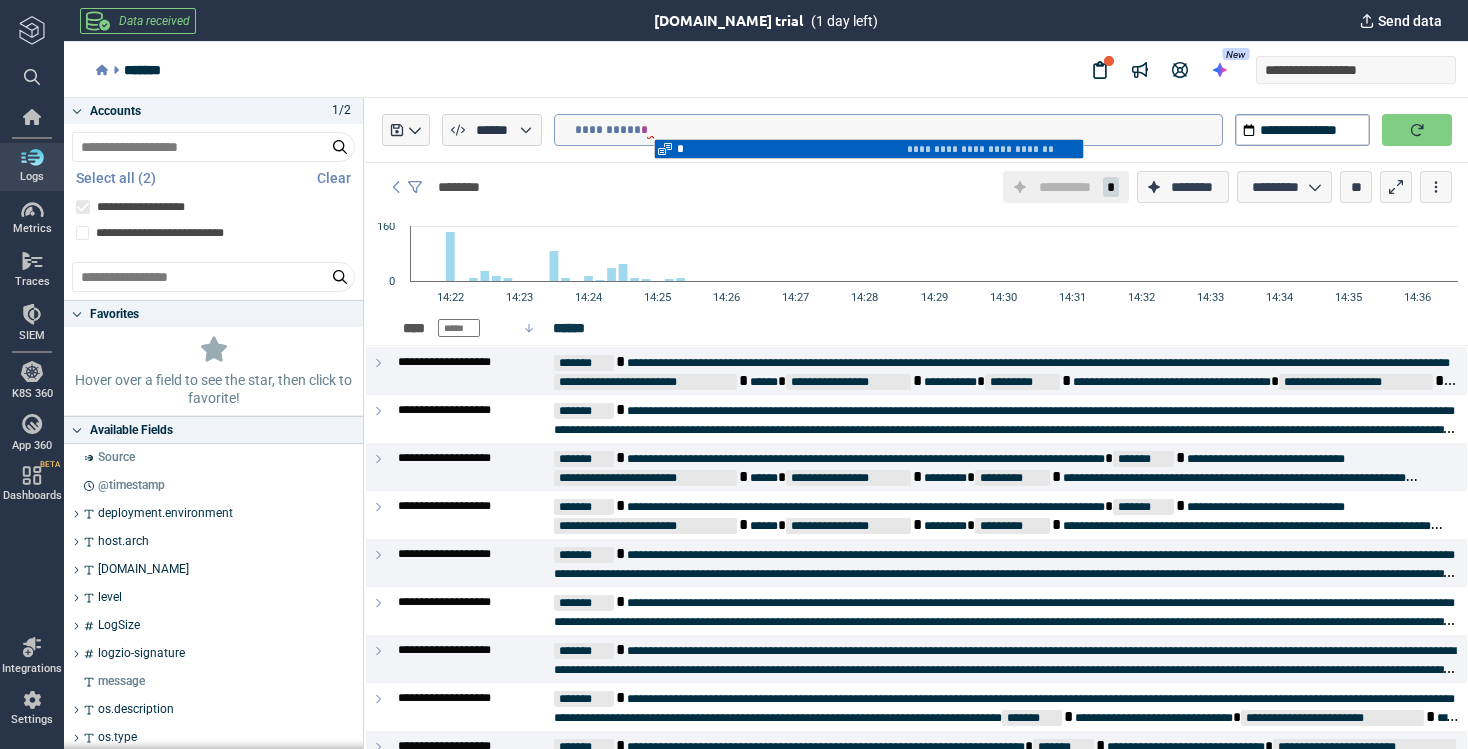 type on "**********" 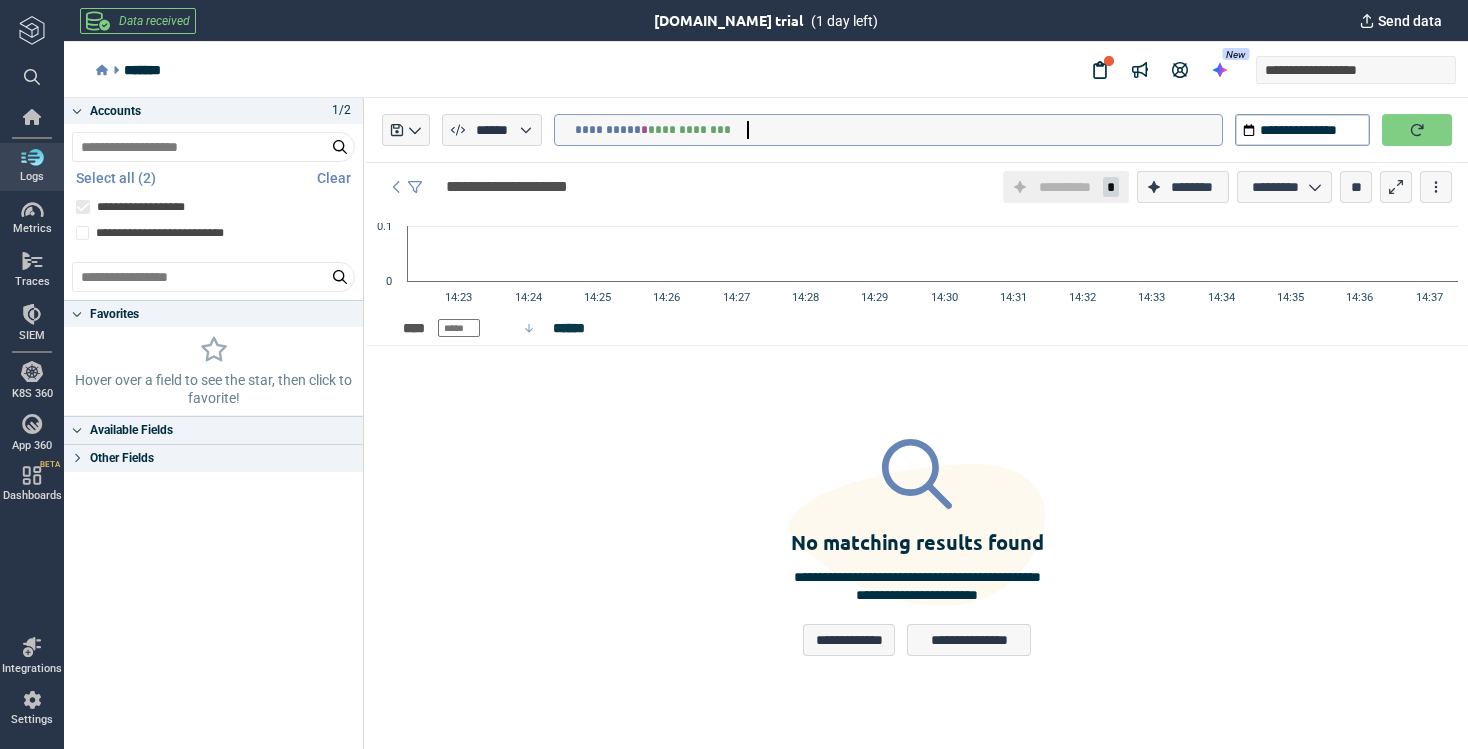 type on "*" 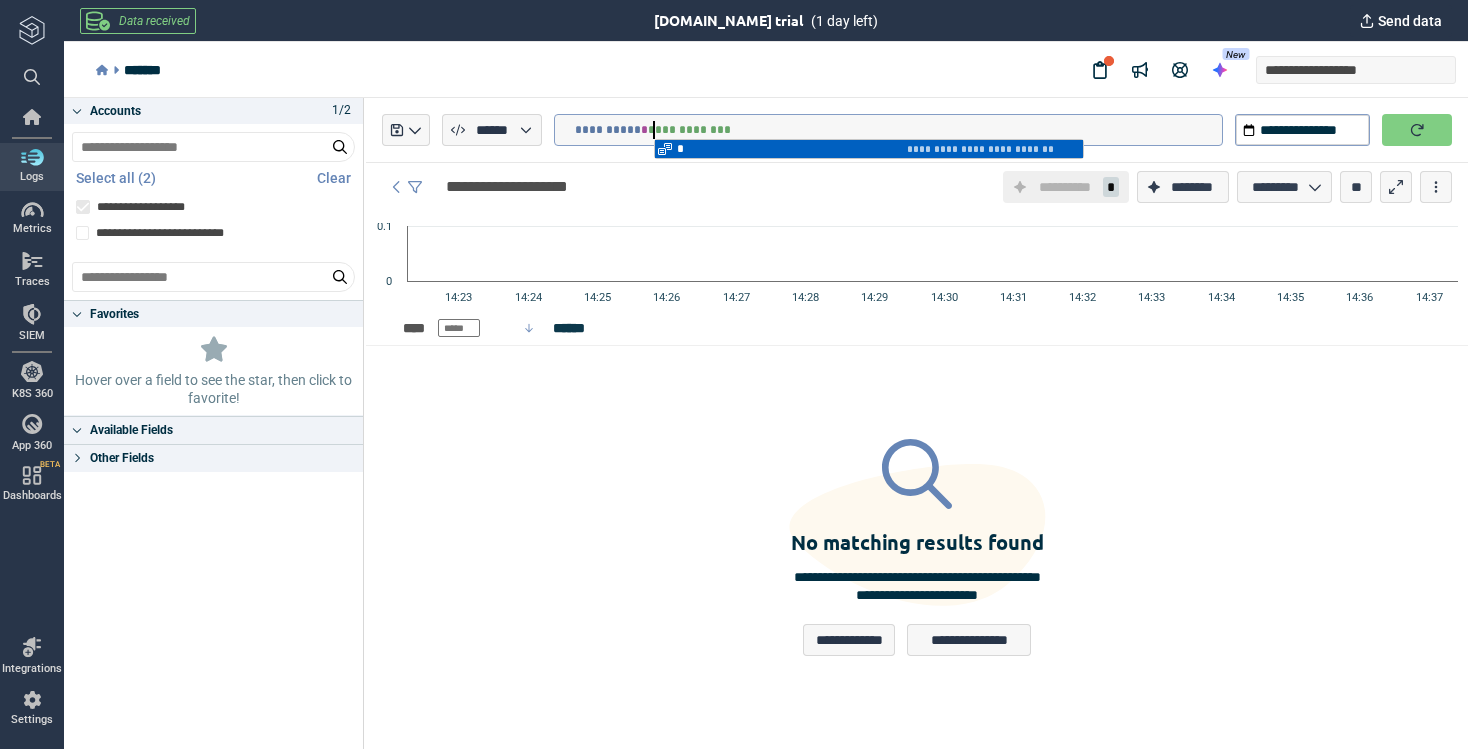 click on "**********" at bounding box center (8389183, 8388728) 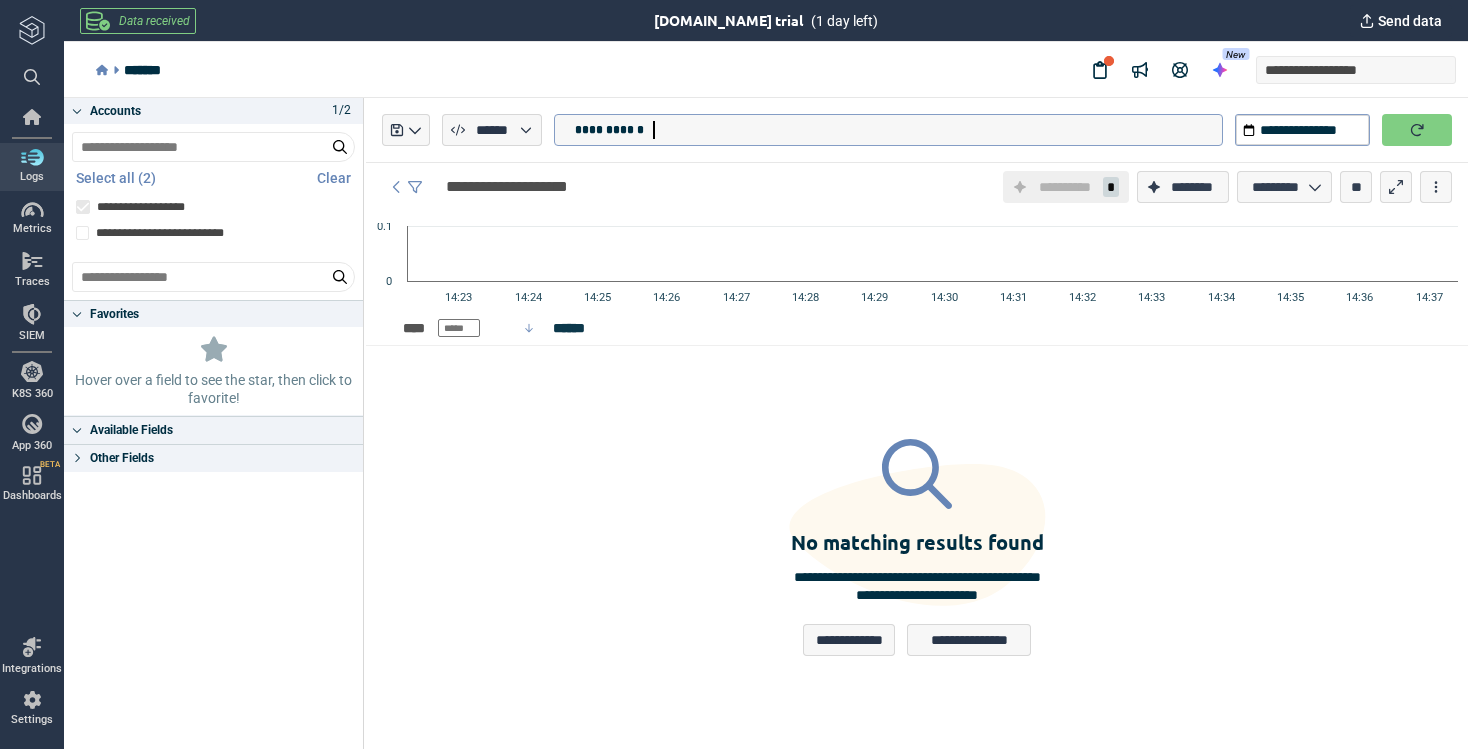 type on "**********" 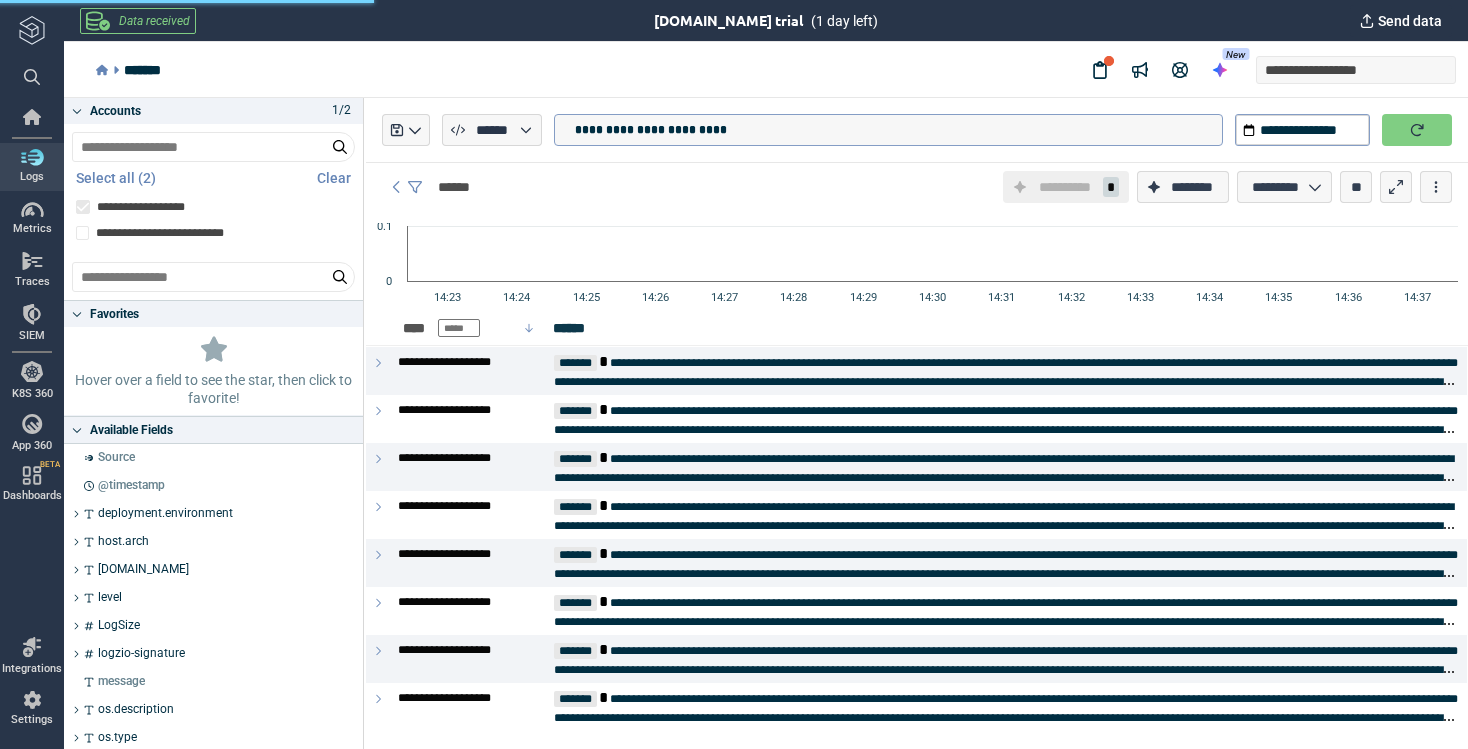 type on "*" 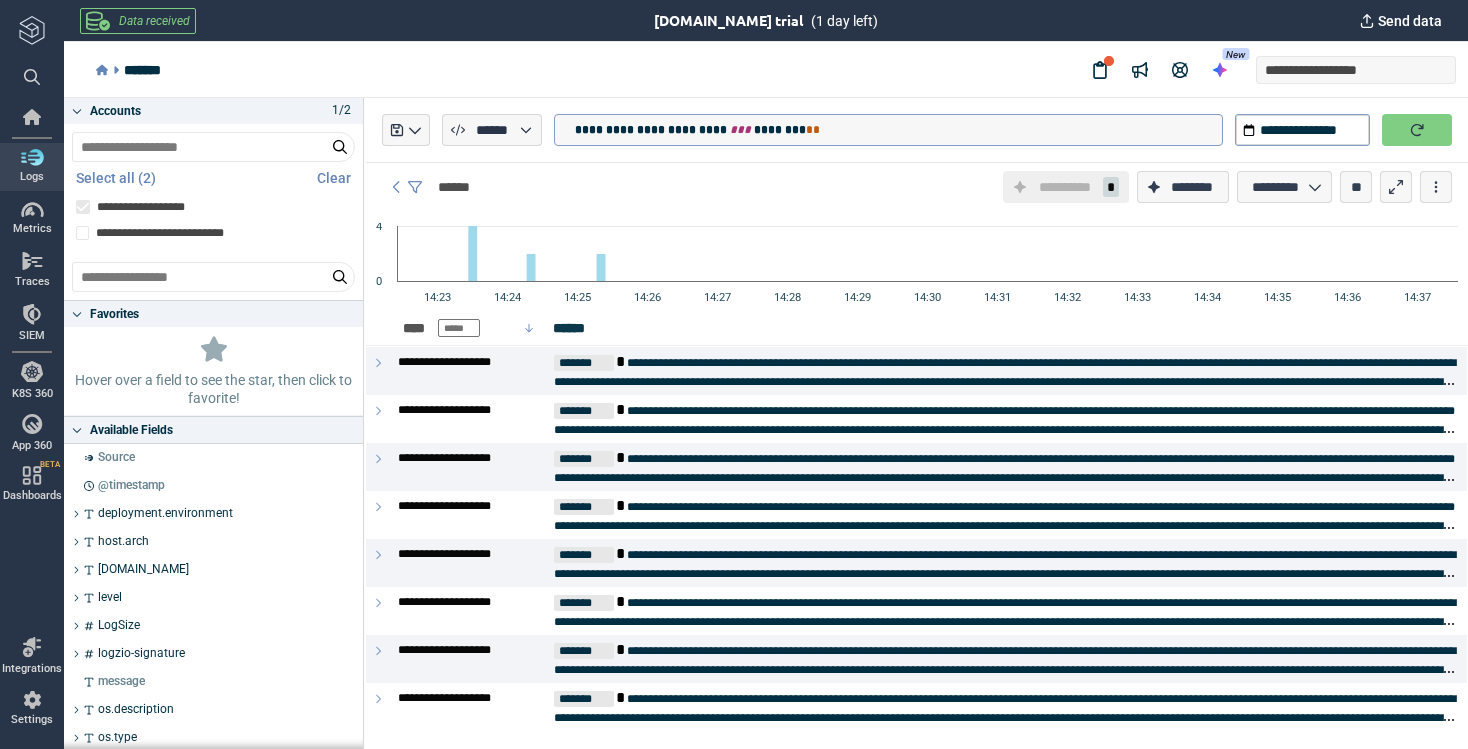type on "**********" 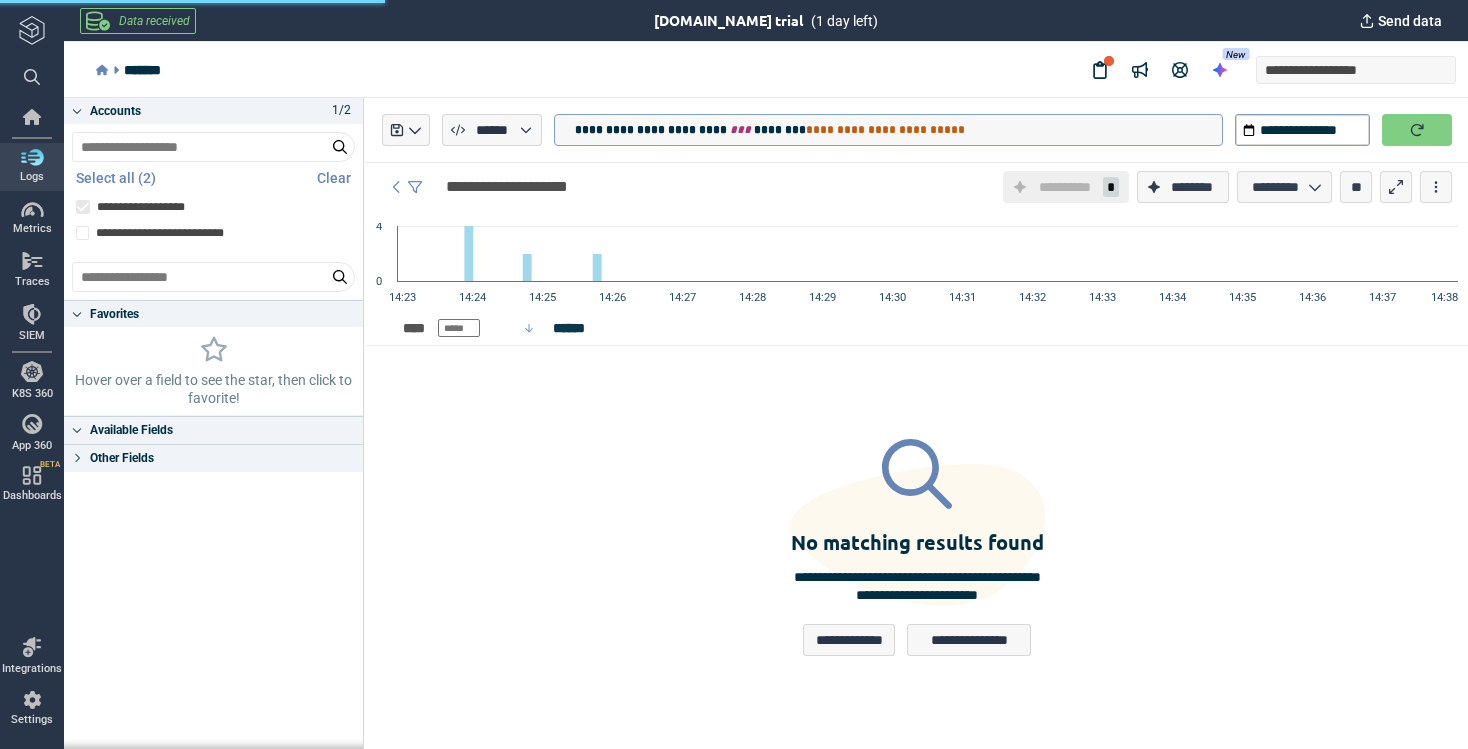 type on "*" 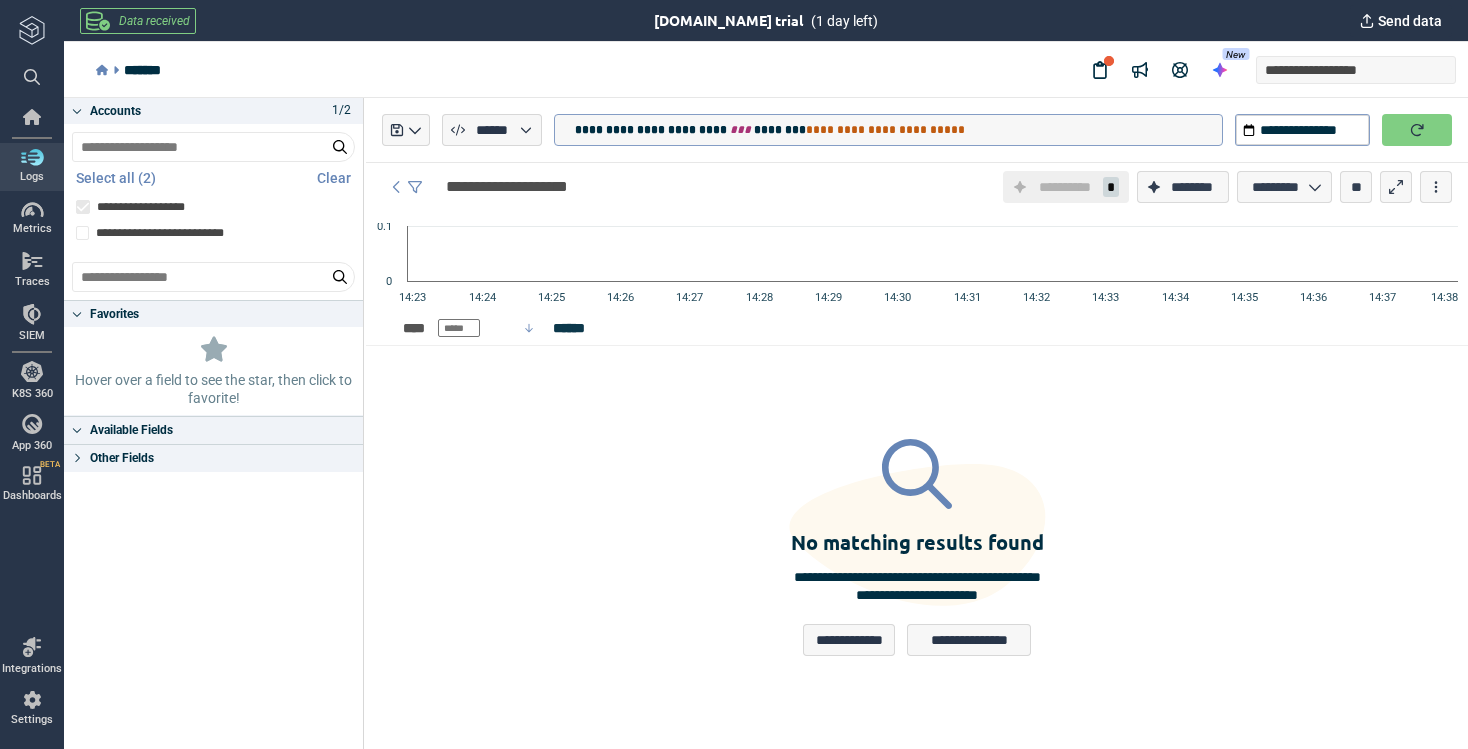 click on "**********" at bounding box center (885, 130) 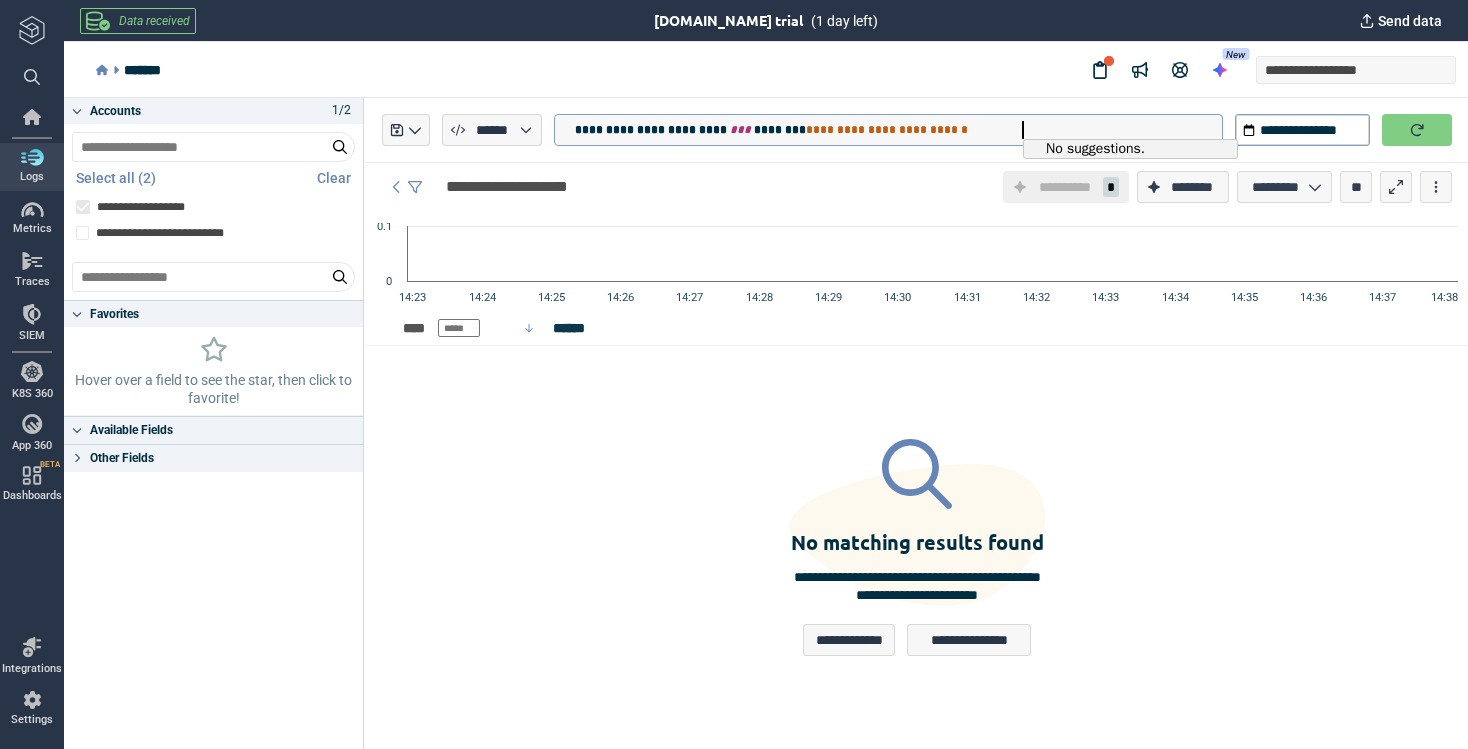 click on "**********" at bounding box center (887, 130) 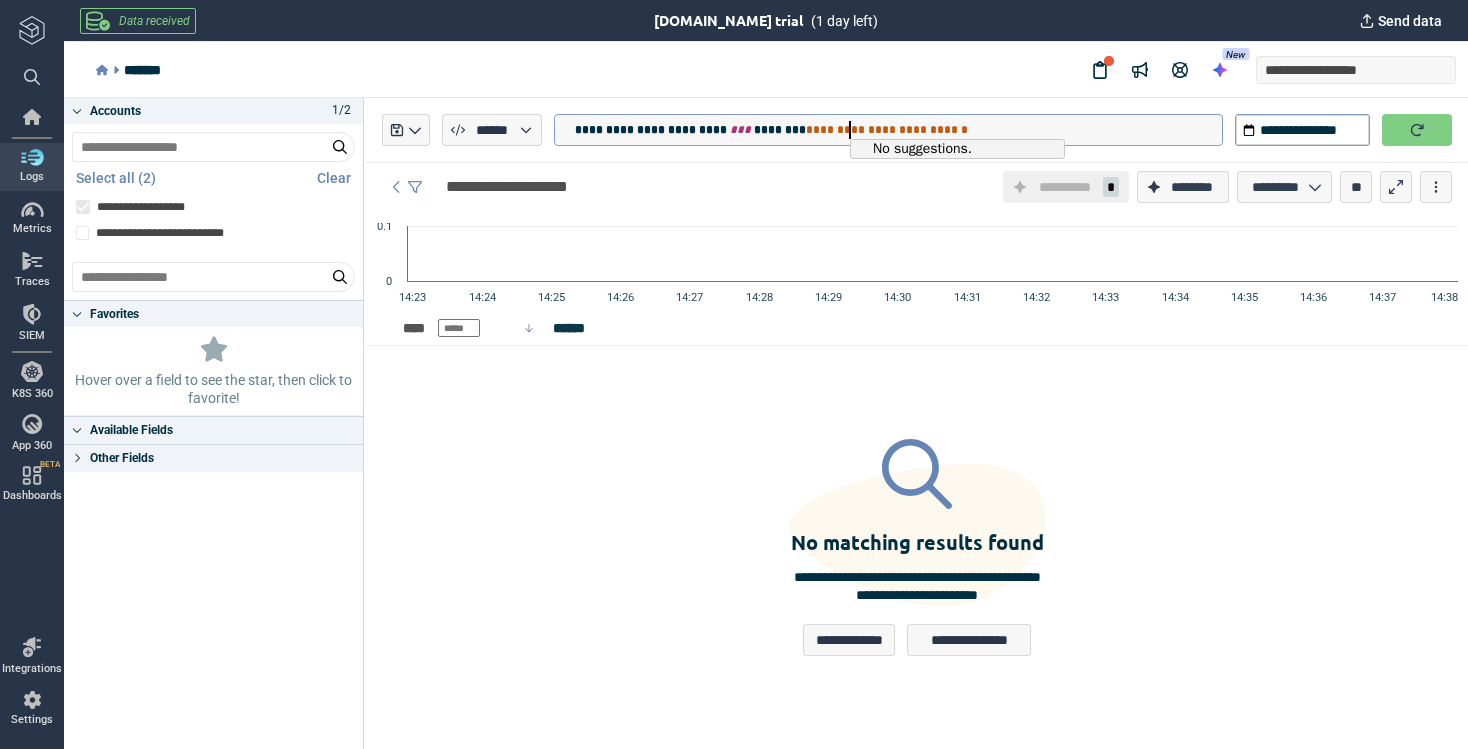 click on "**********" at bounding box center [887, 130] 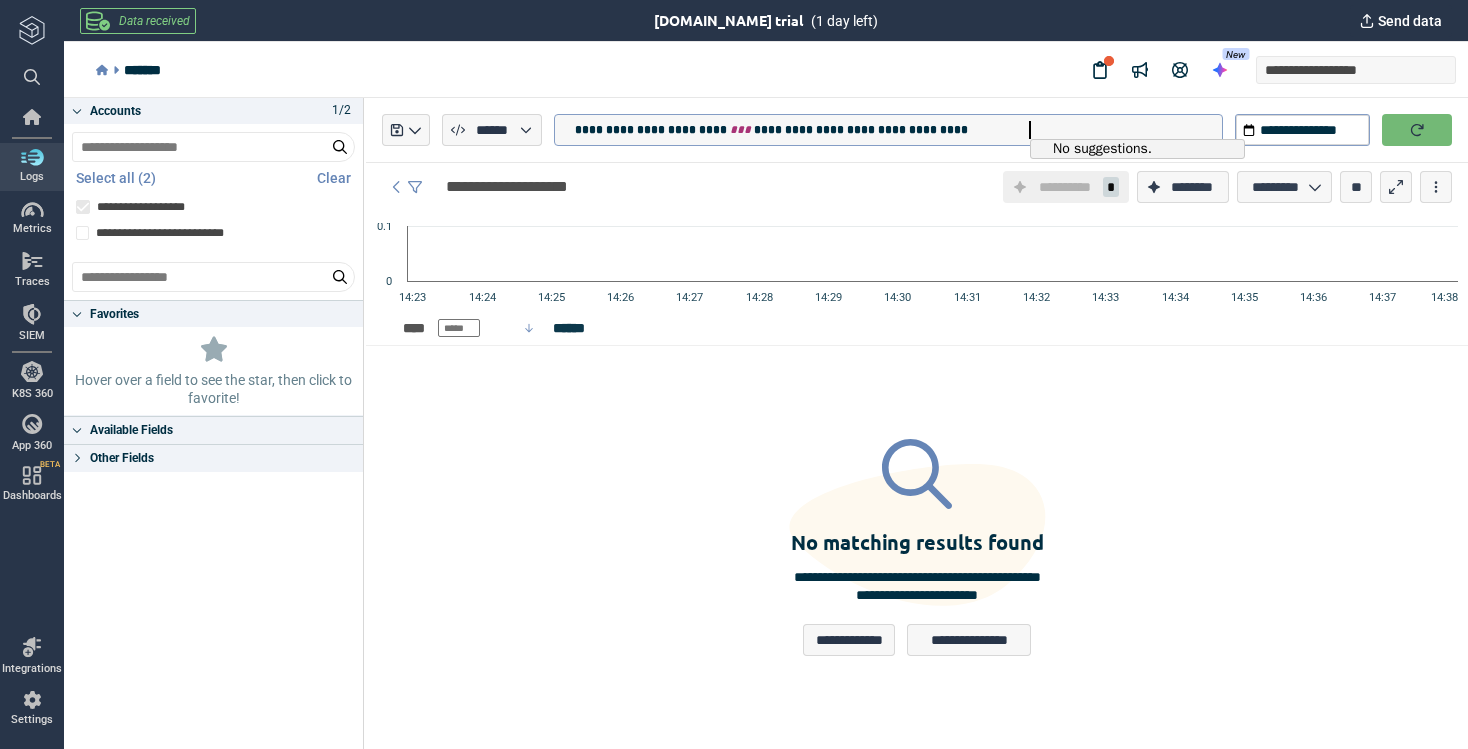 type on "**********" 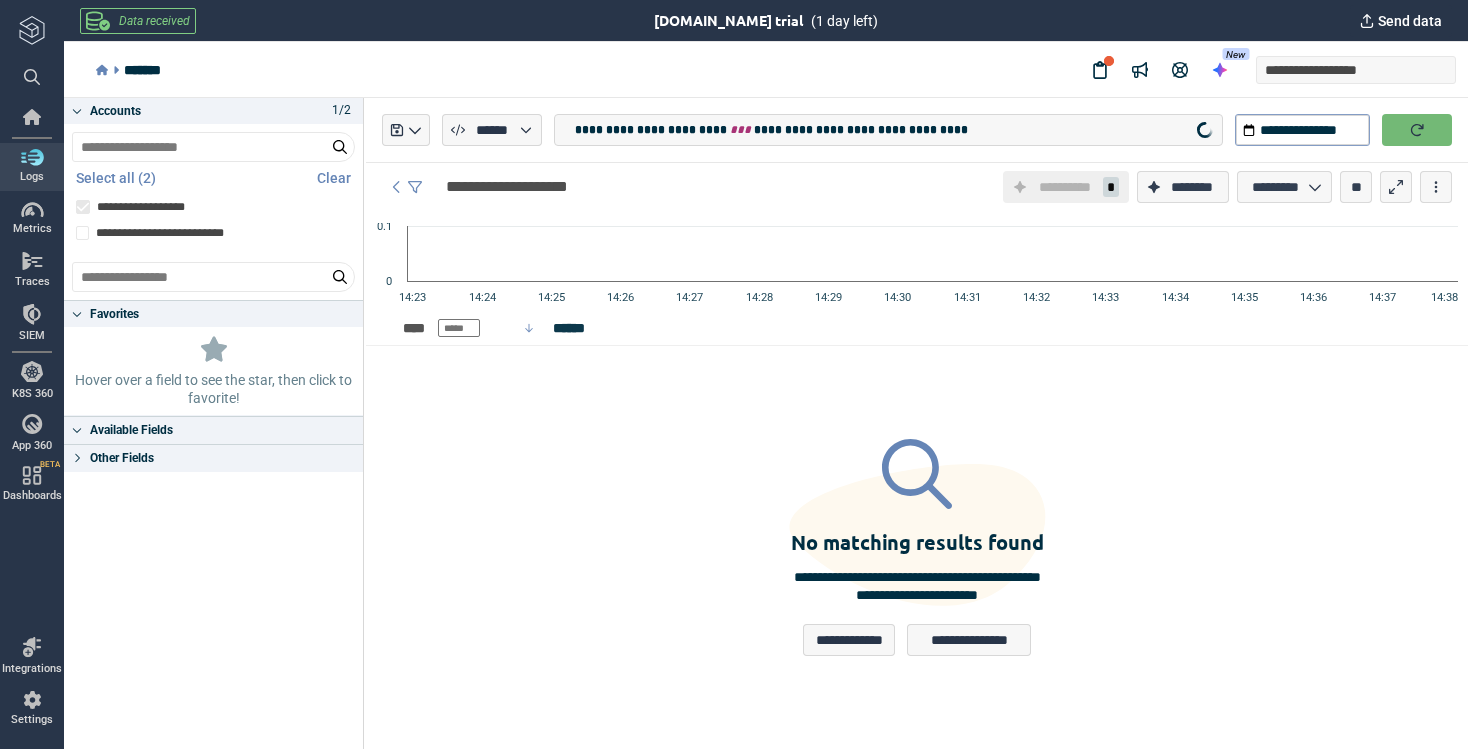 click 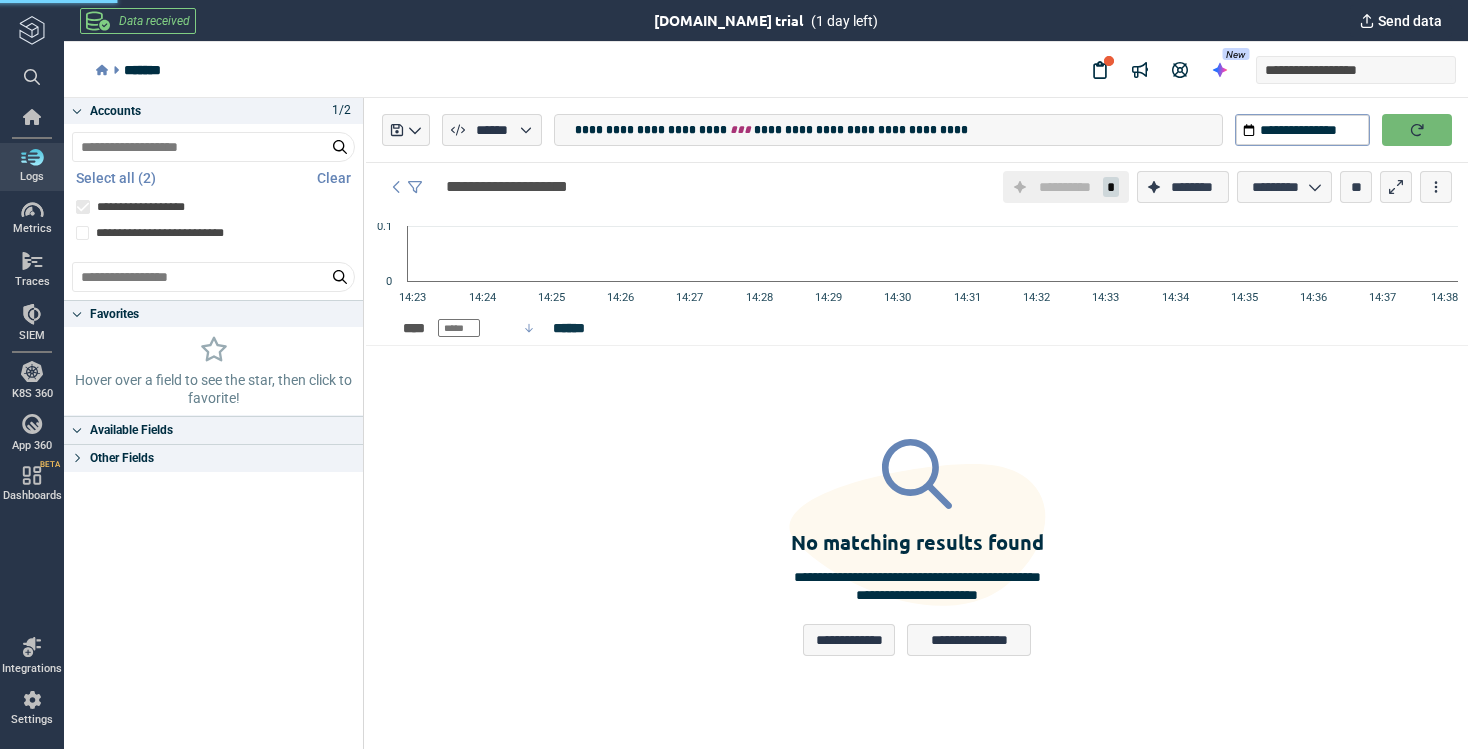click 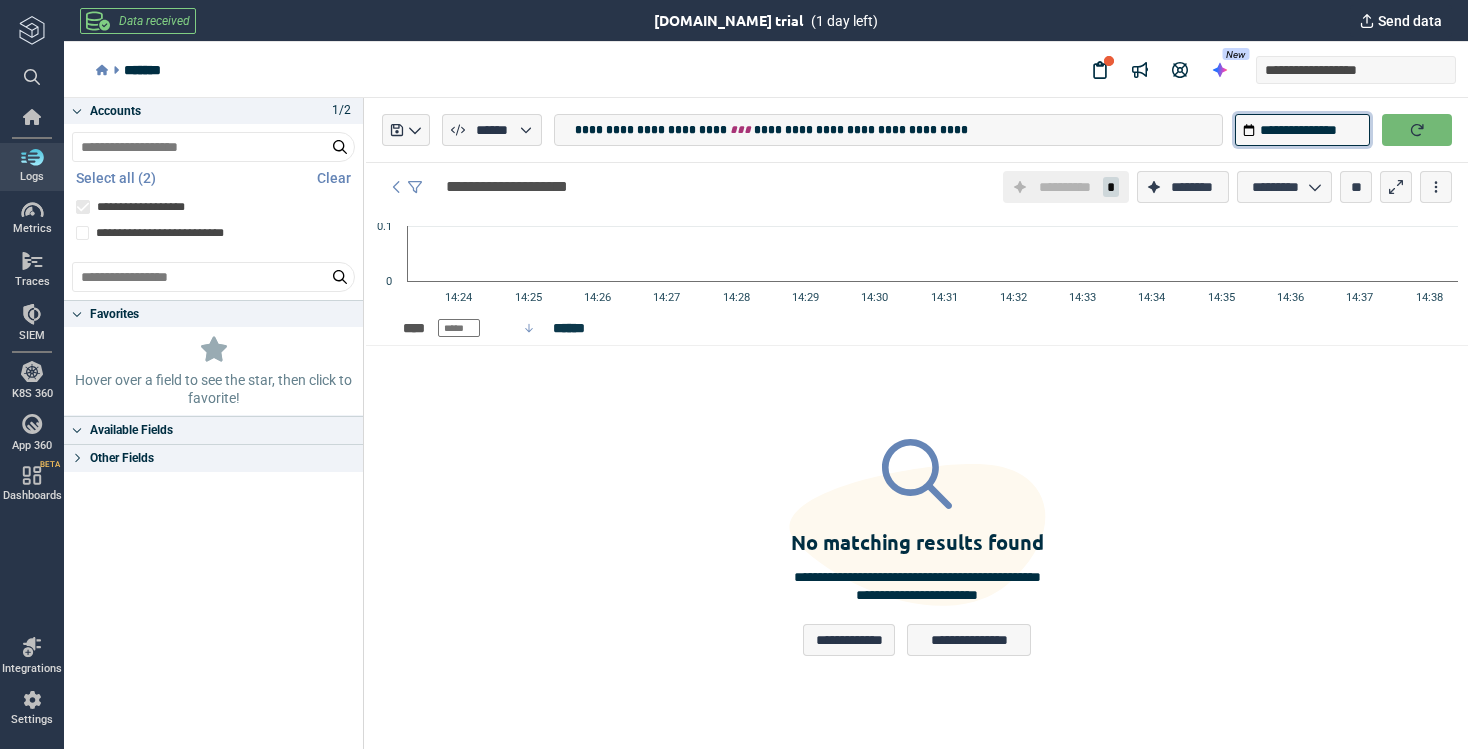 click on "**********" at bounding box center [1302, 130] 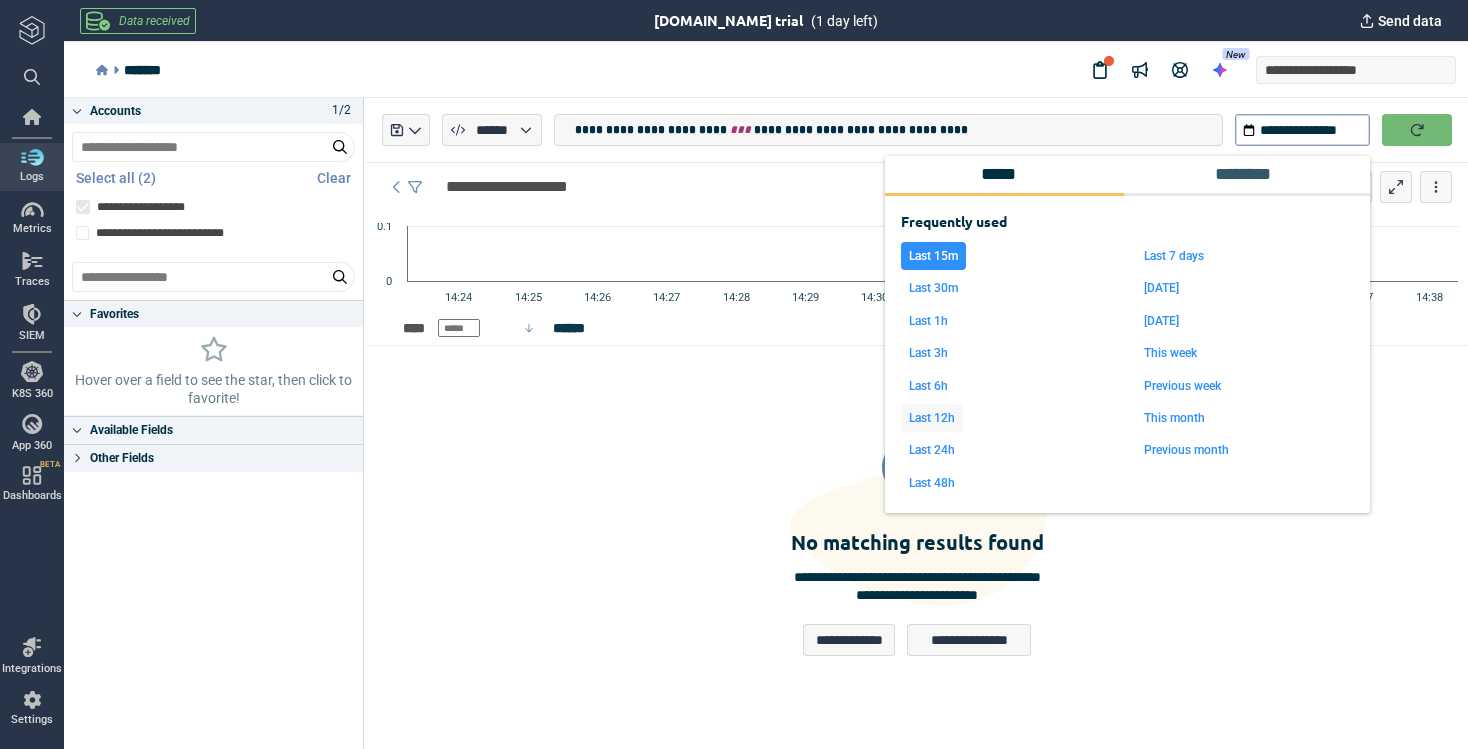 click on "Last 12h" at bounding box center (932, 418) 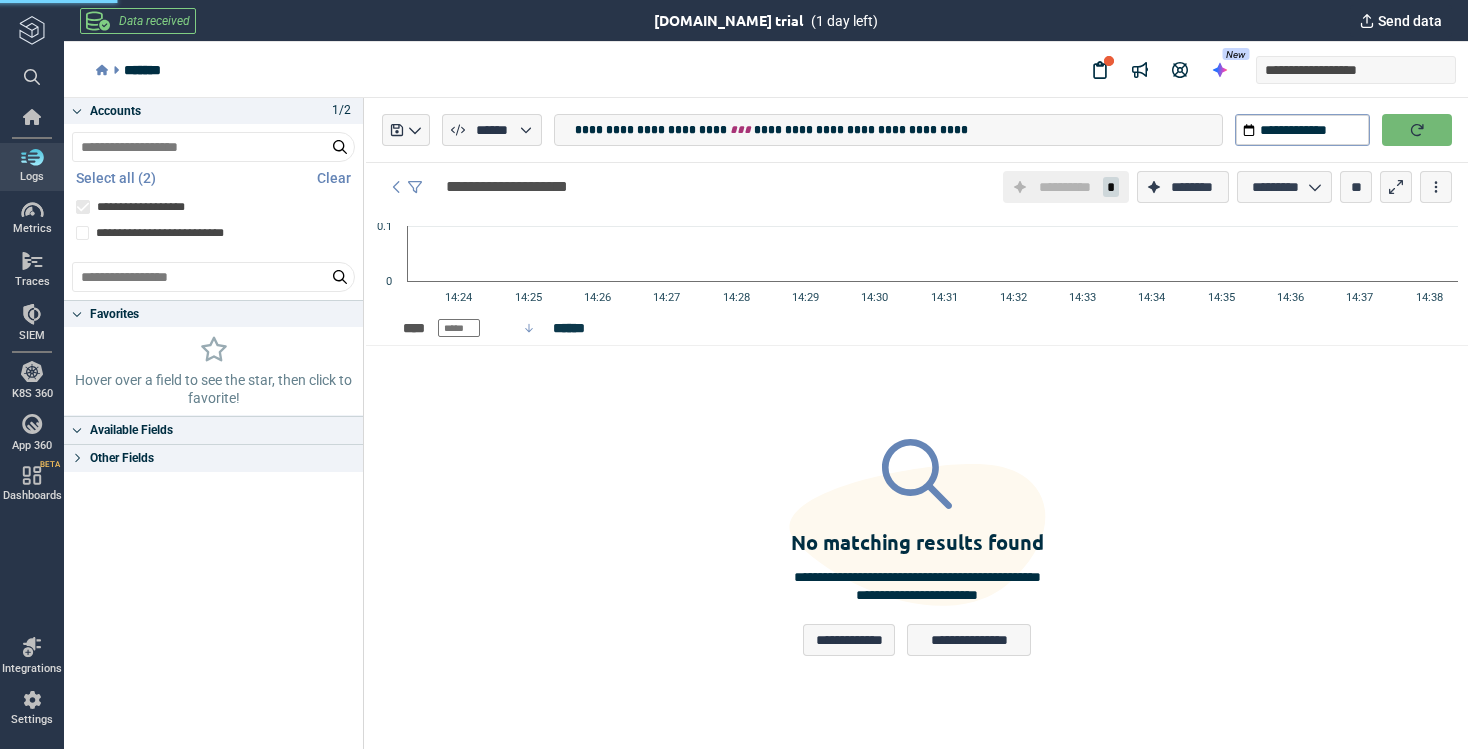 click at bounding box center (1417, 130) 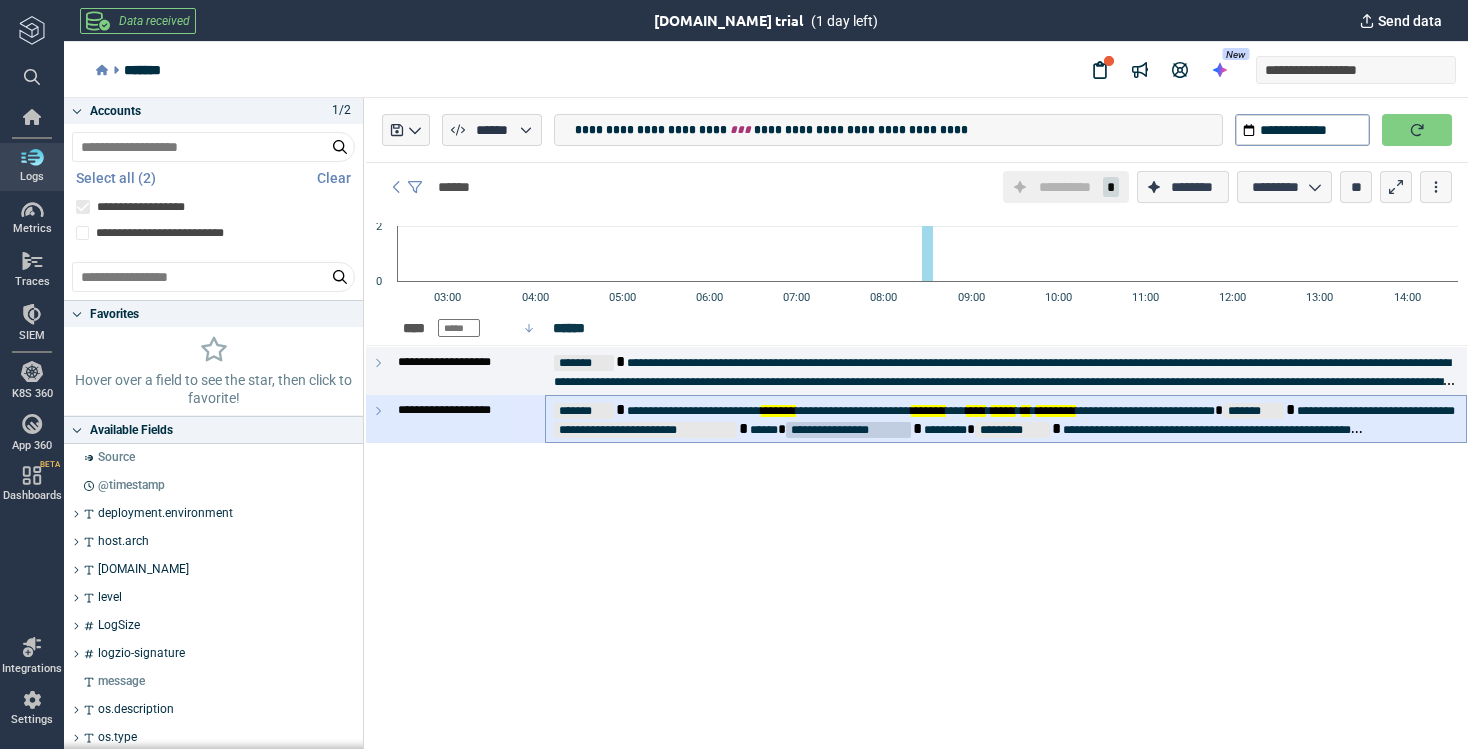 click on "**********" at bounding box center [848, 430] 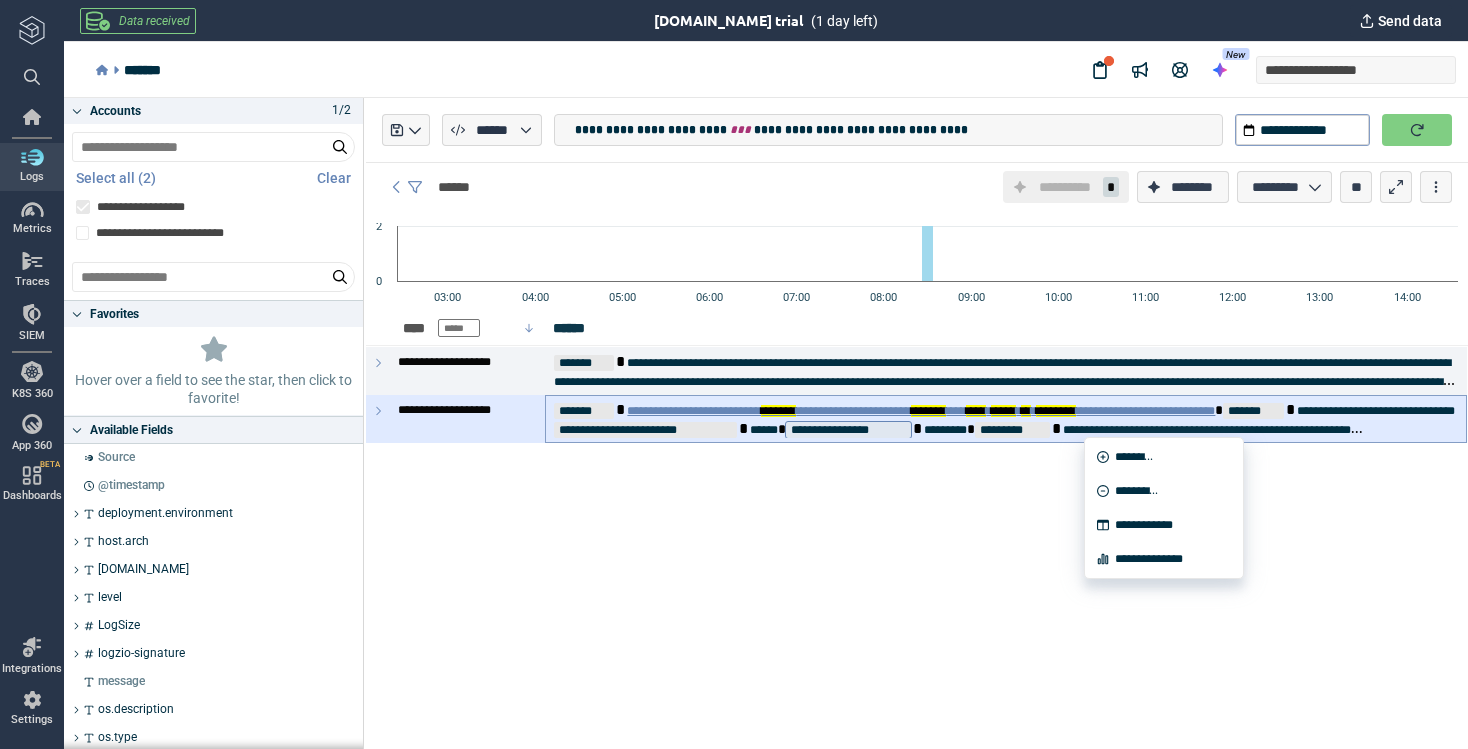 click on "**********" at bounding box center (921, 411) 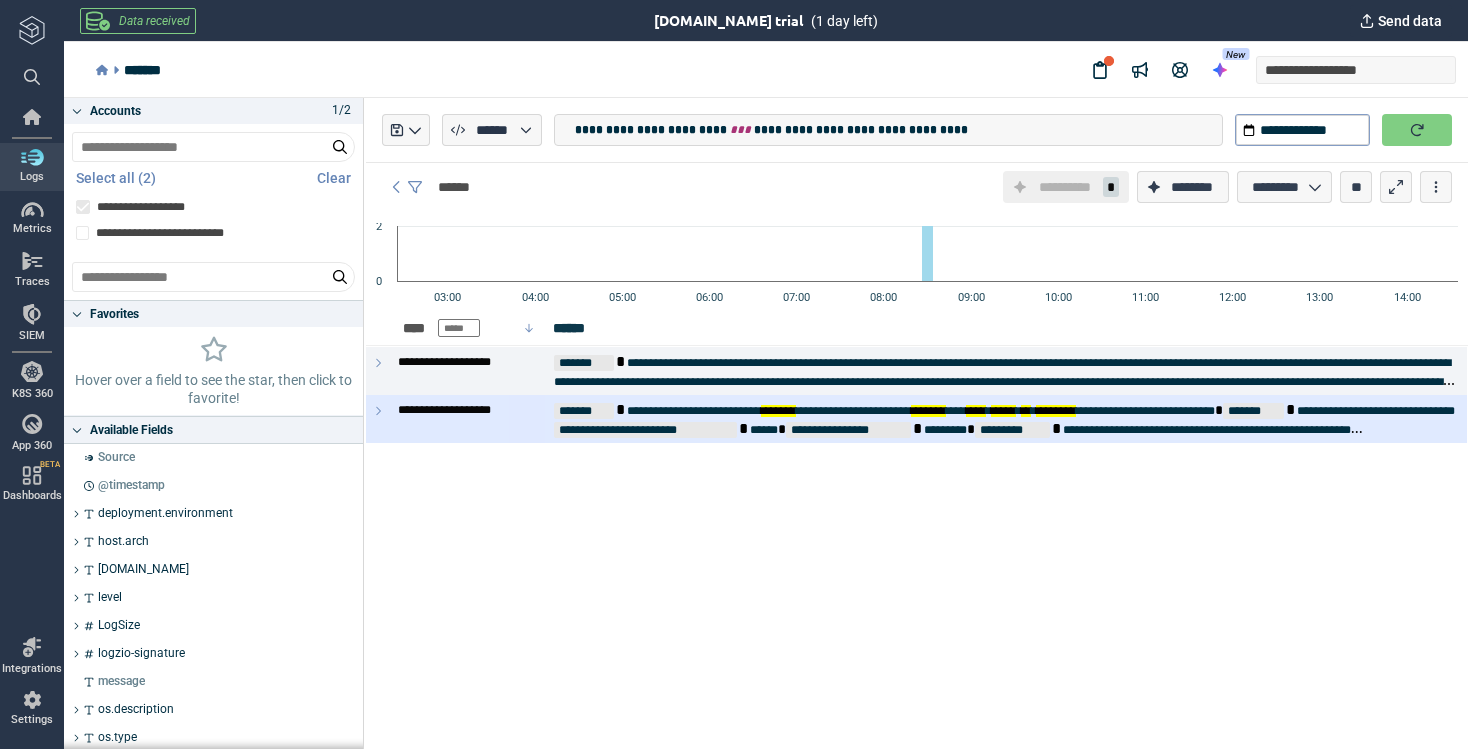 click at bounding box center (378, 419) 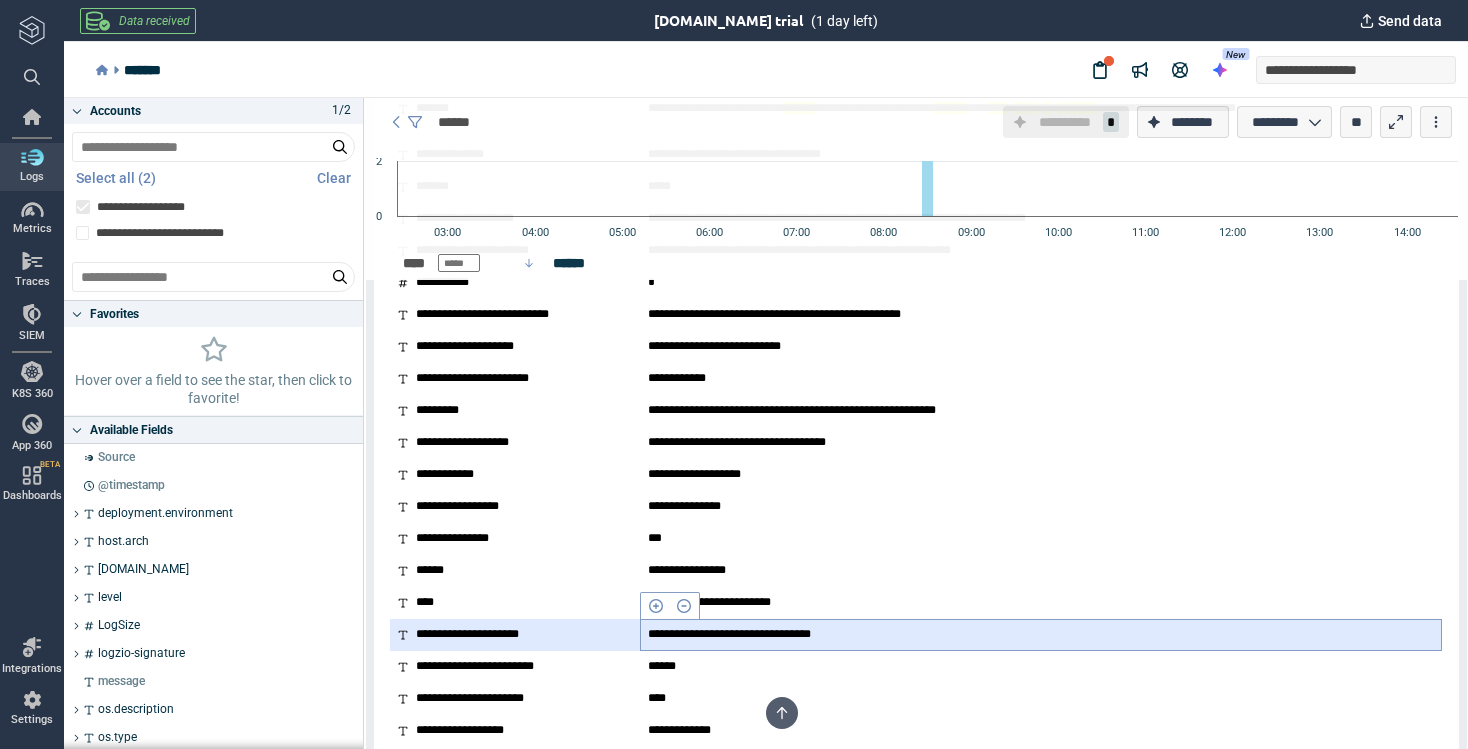 scroll, scrollTop: 729, scrollLeft: 0, axis: vertical 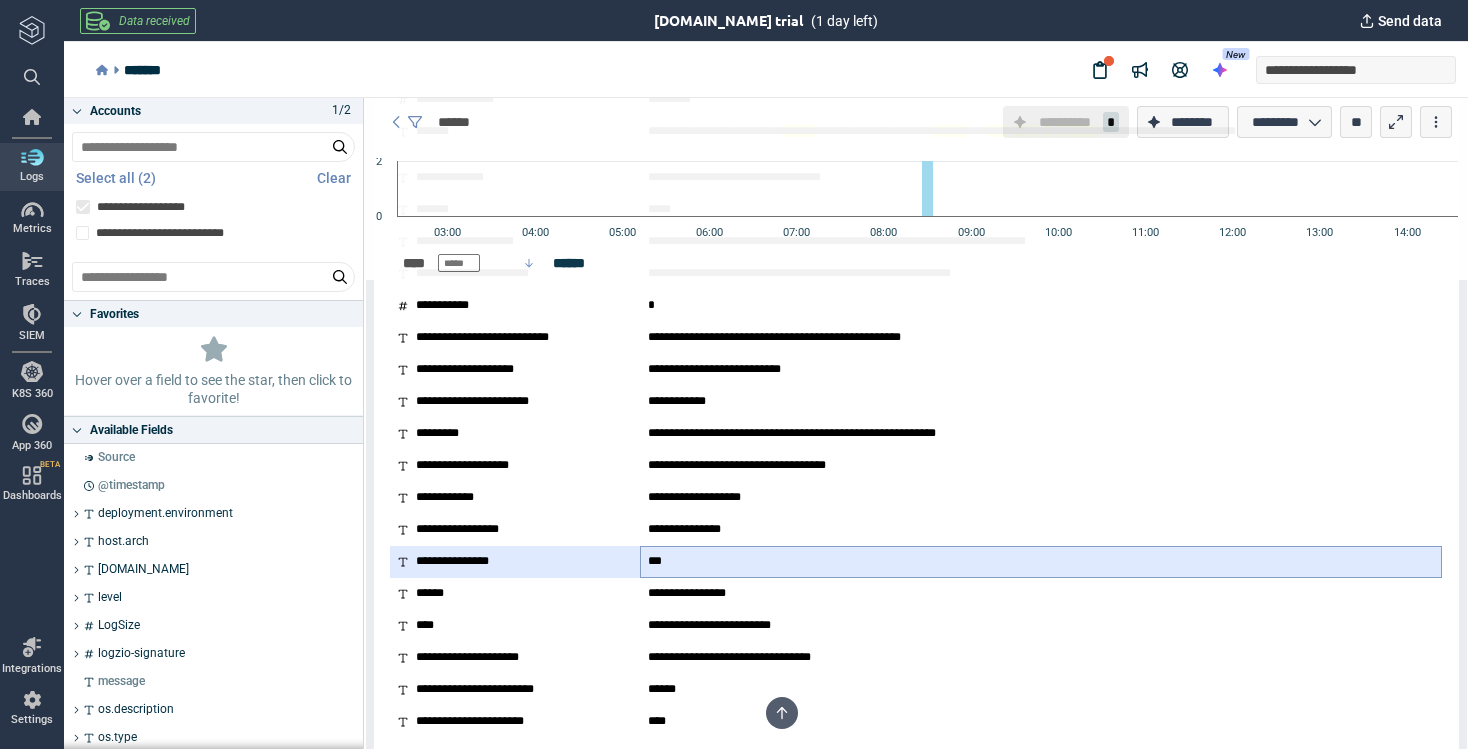 click on "***" at bounding box center [1041, 562] 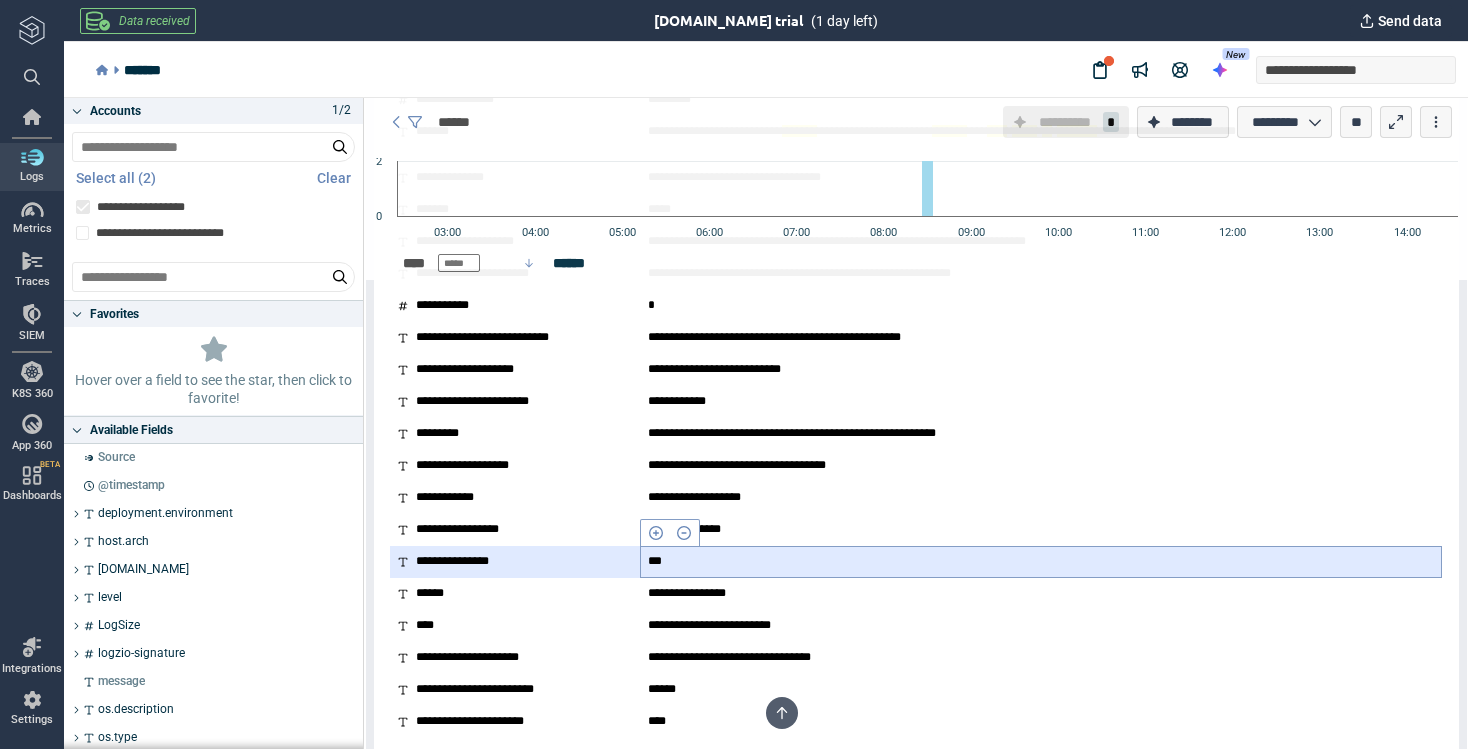 click at bounding box center (670, 533) 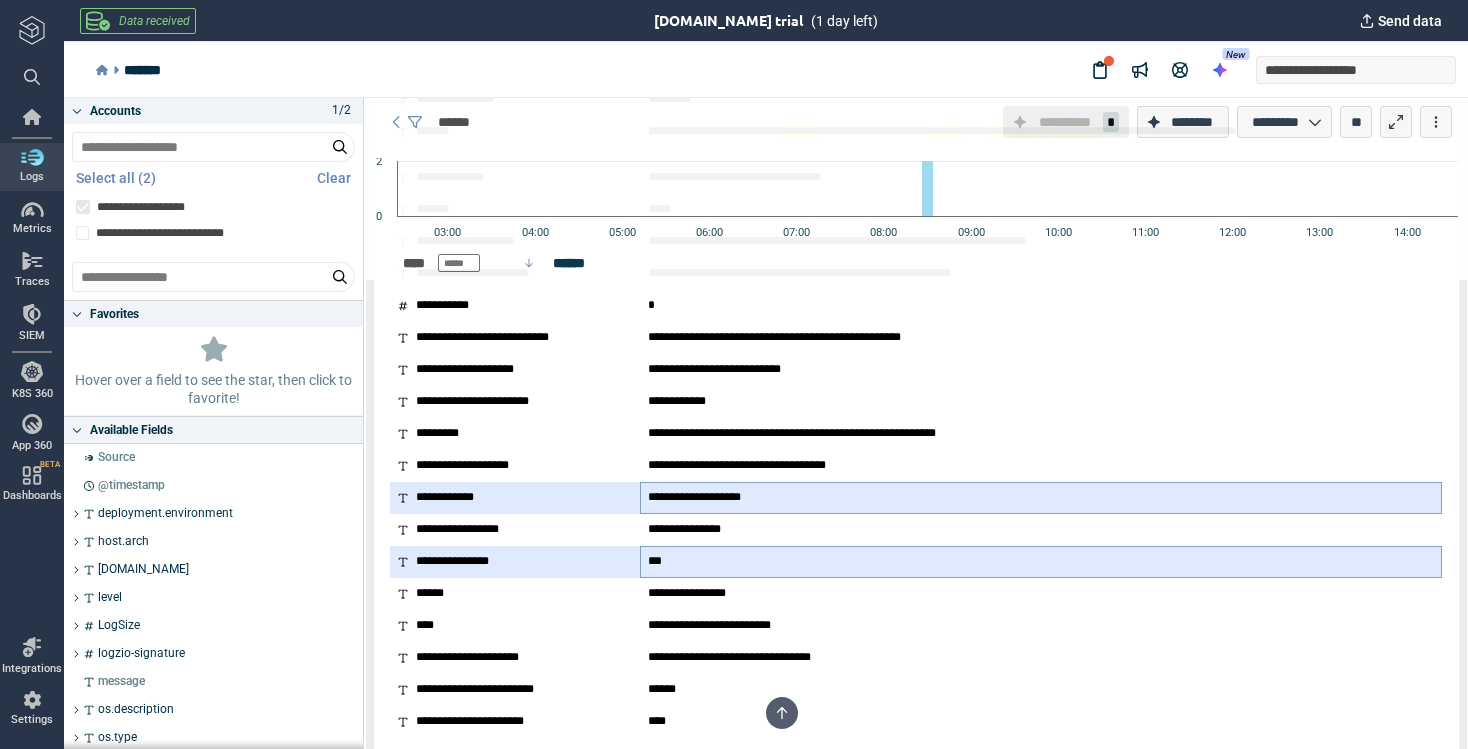 click on "**********" at bounding box center (716, 497) 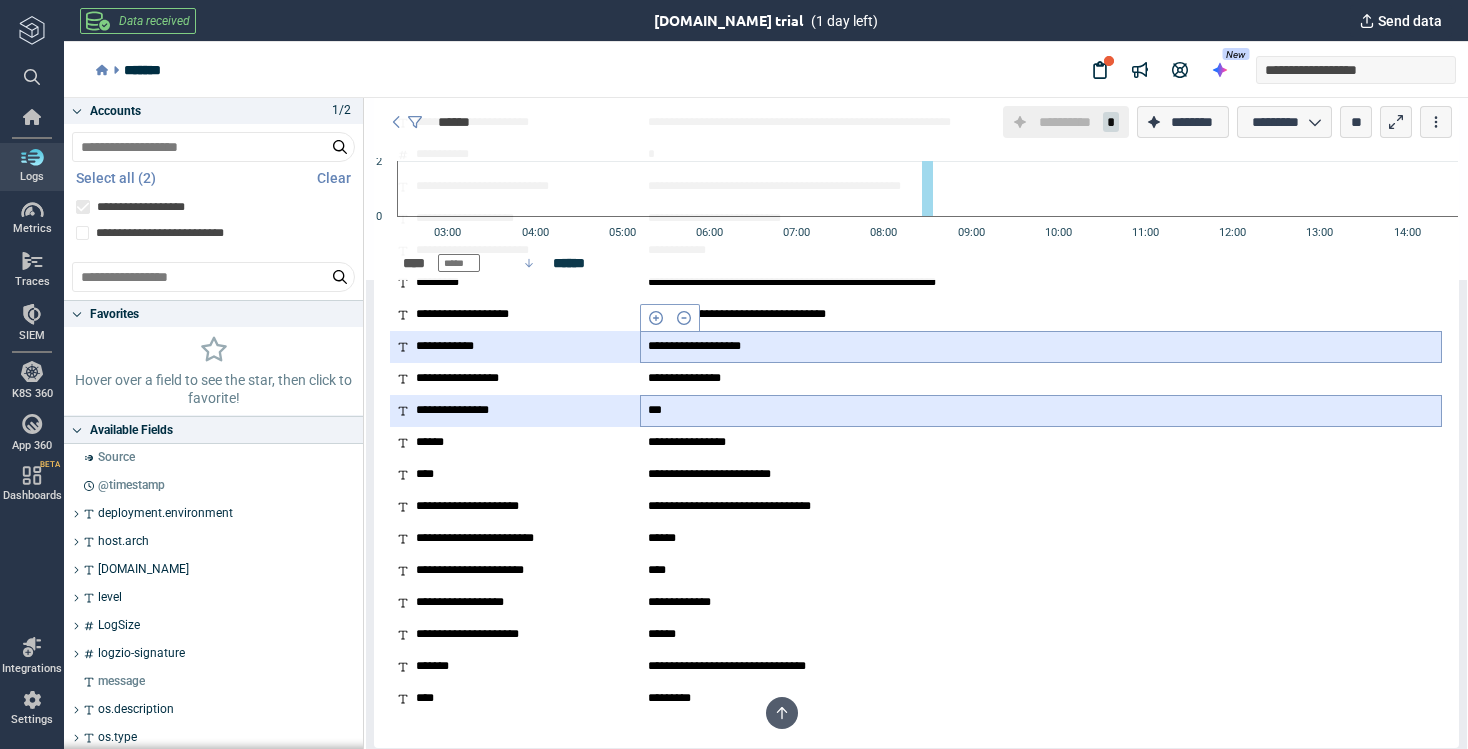 scroll, scrollTop: 879, scrollLeft: 0, axis: vertical 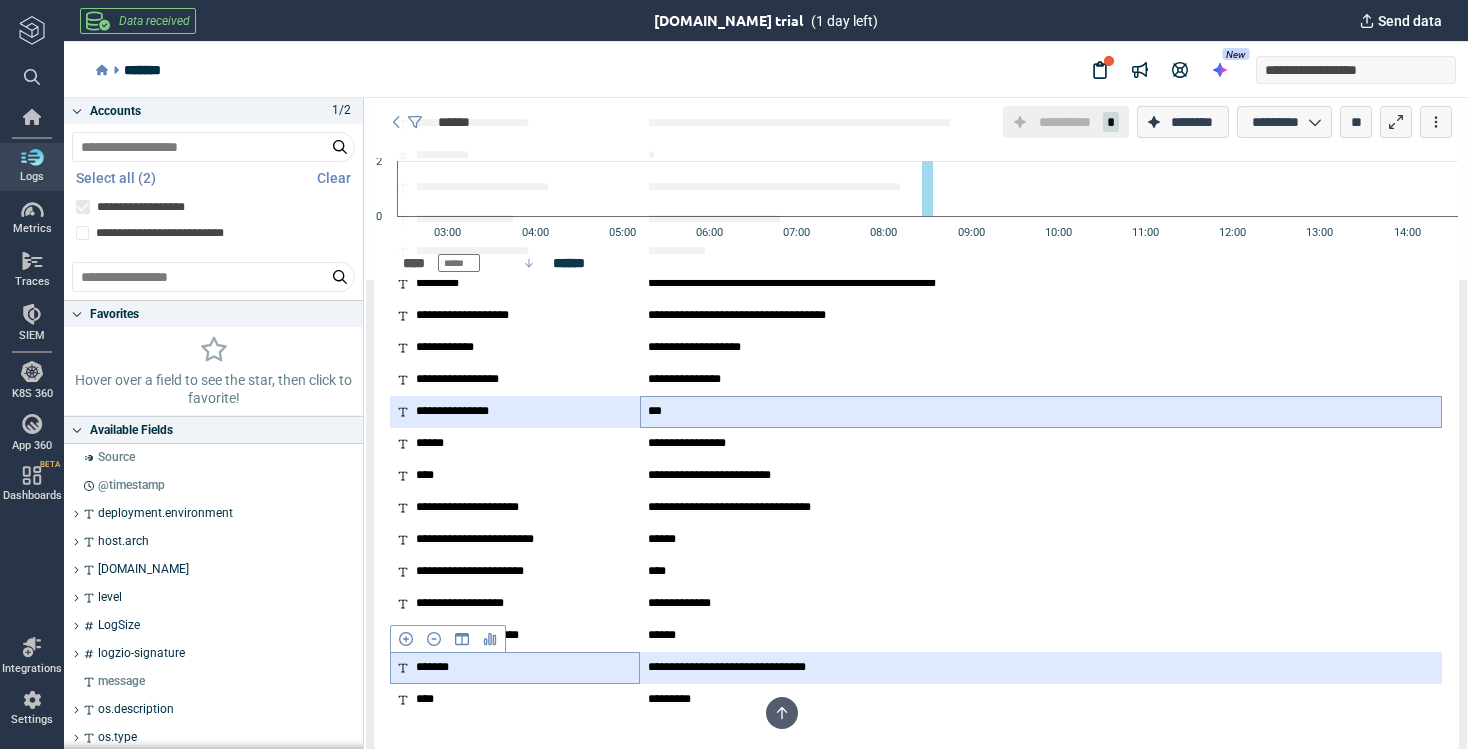 click on "*******" at bounding box center (515, 668) 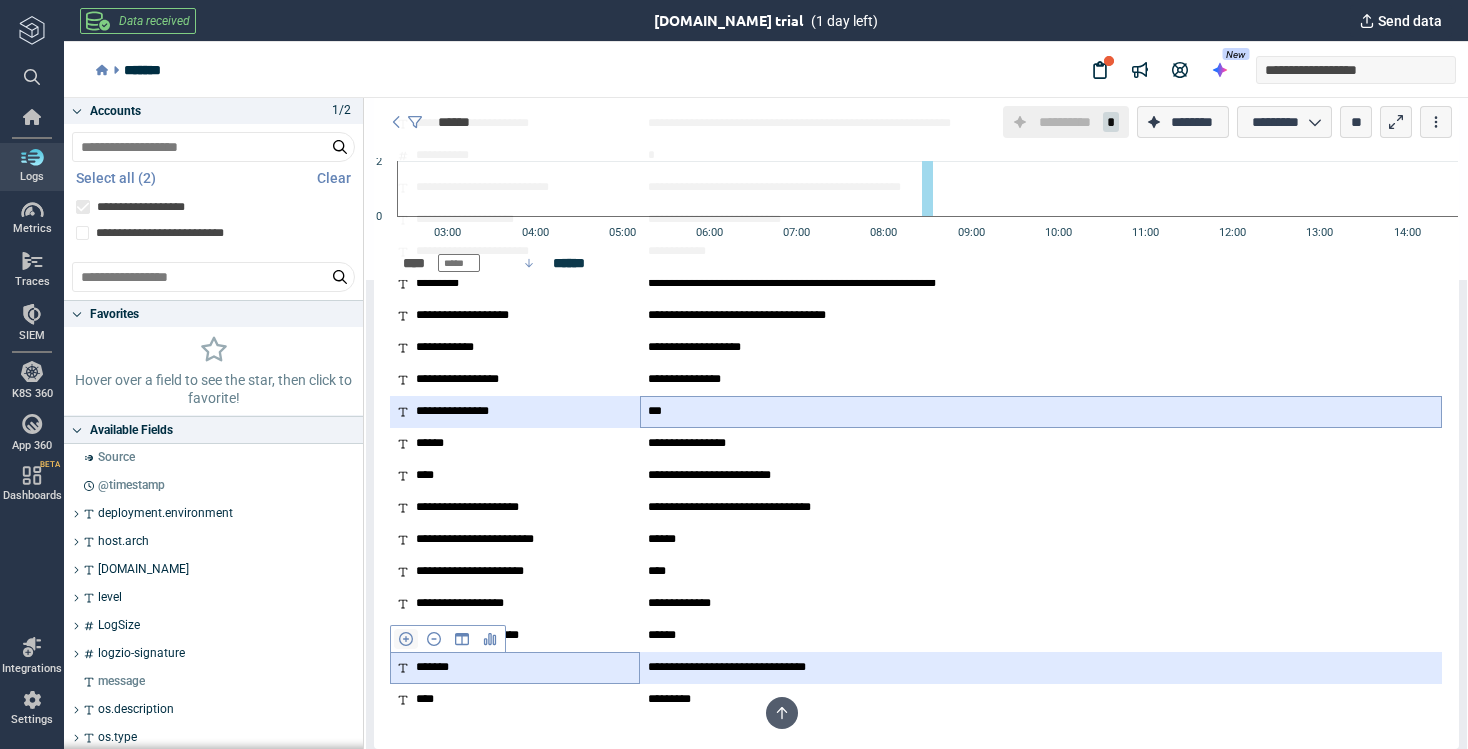 click 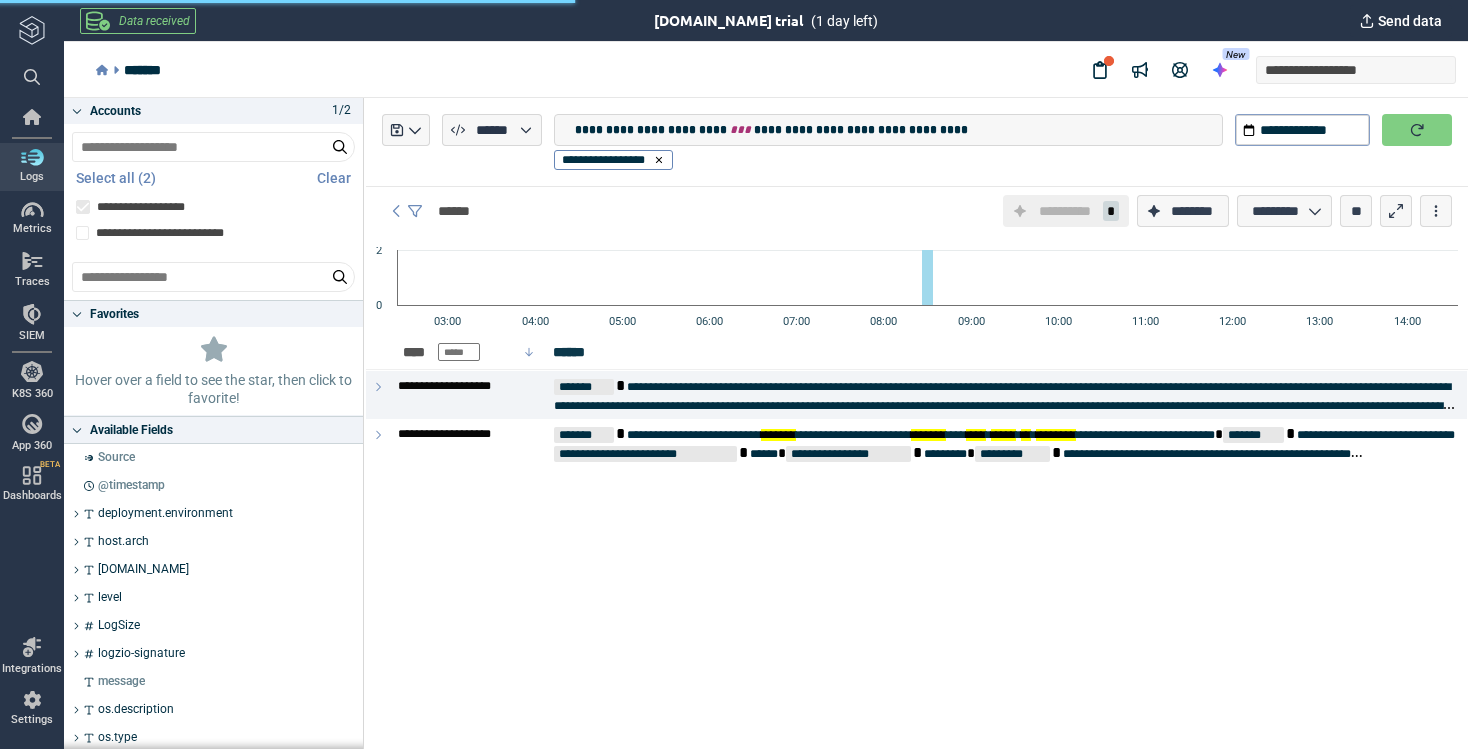 scroll, scrollTop: 0, scrollLeft: 0, axis: both 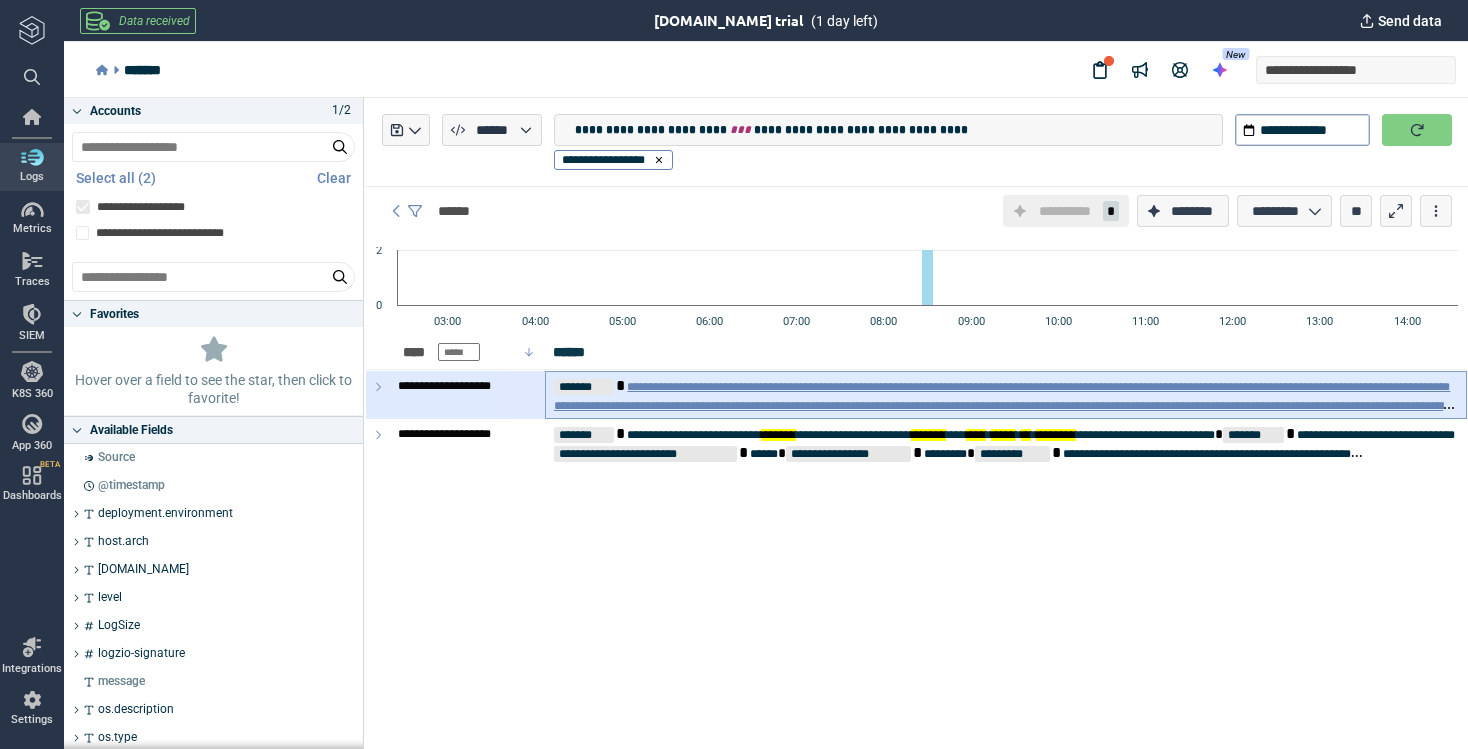 click on "**********" at bounding box center [1005, 405] 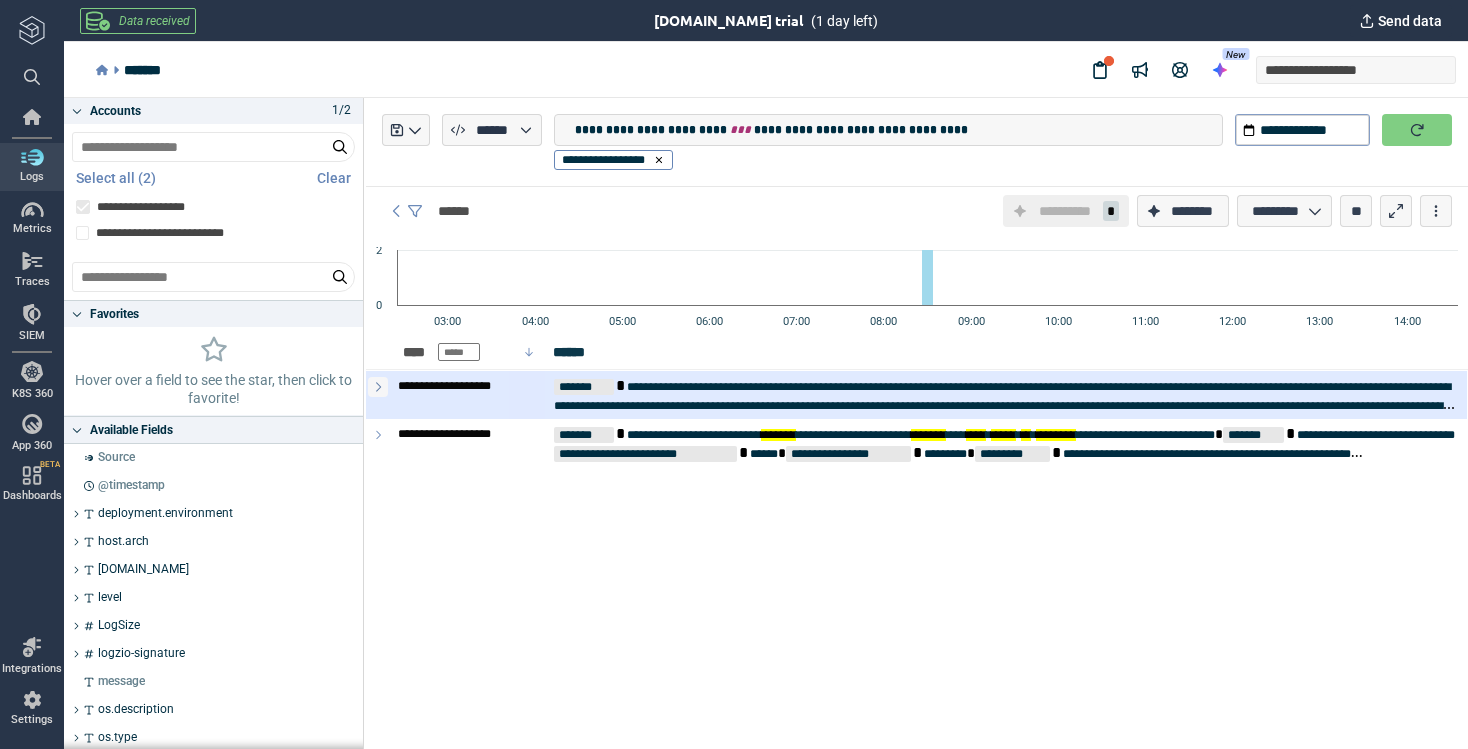 click 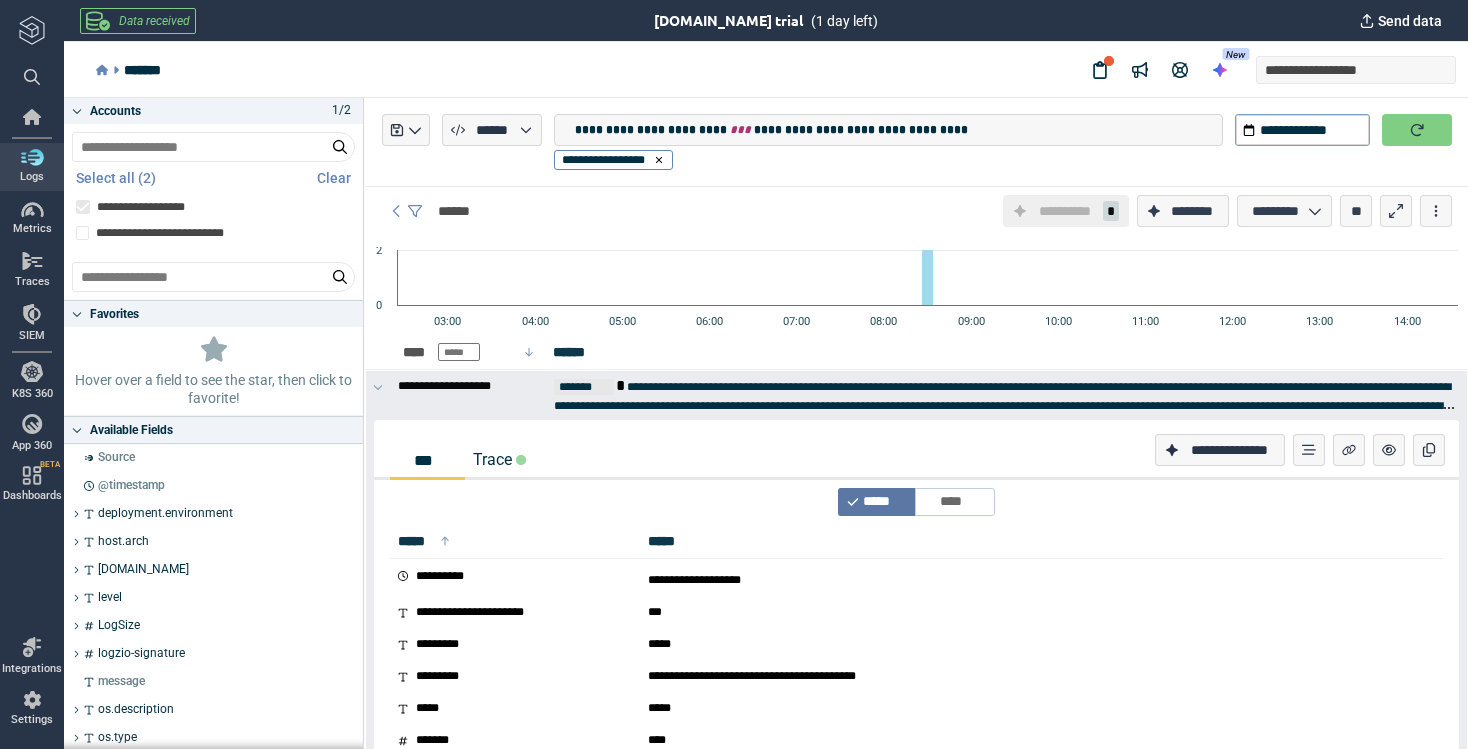 scroll, scrollTop: 0, scrollLeft: 0, axis: both 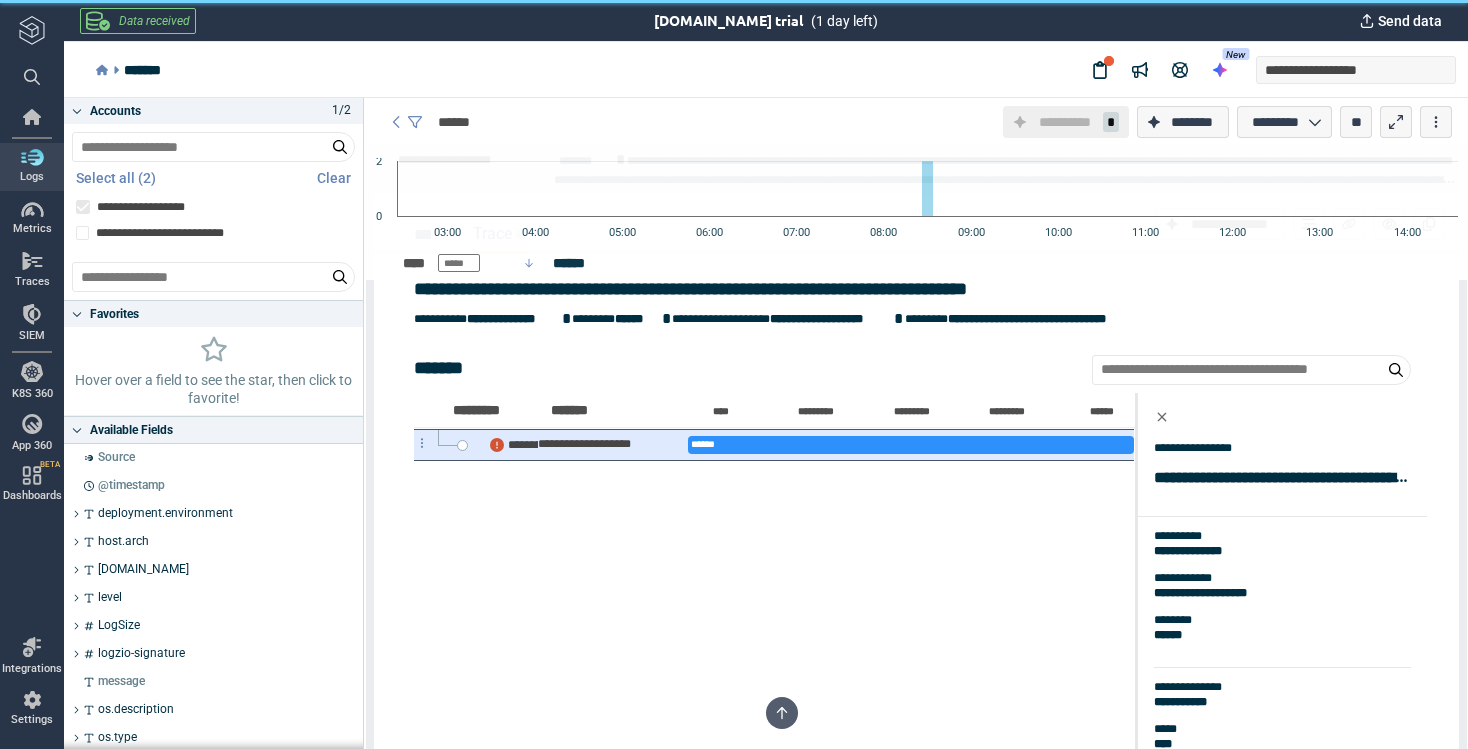 click on "**********" at bounding box center [592, 444] 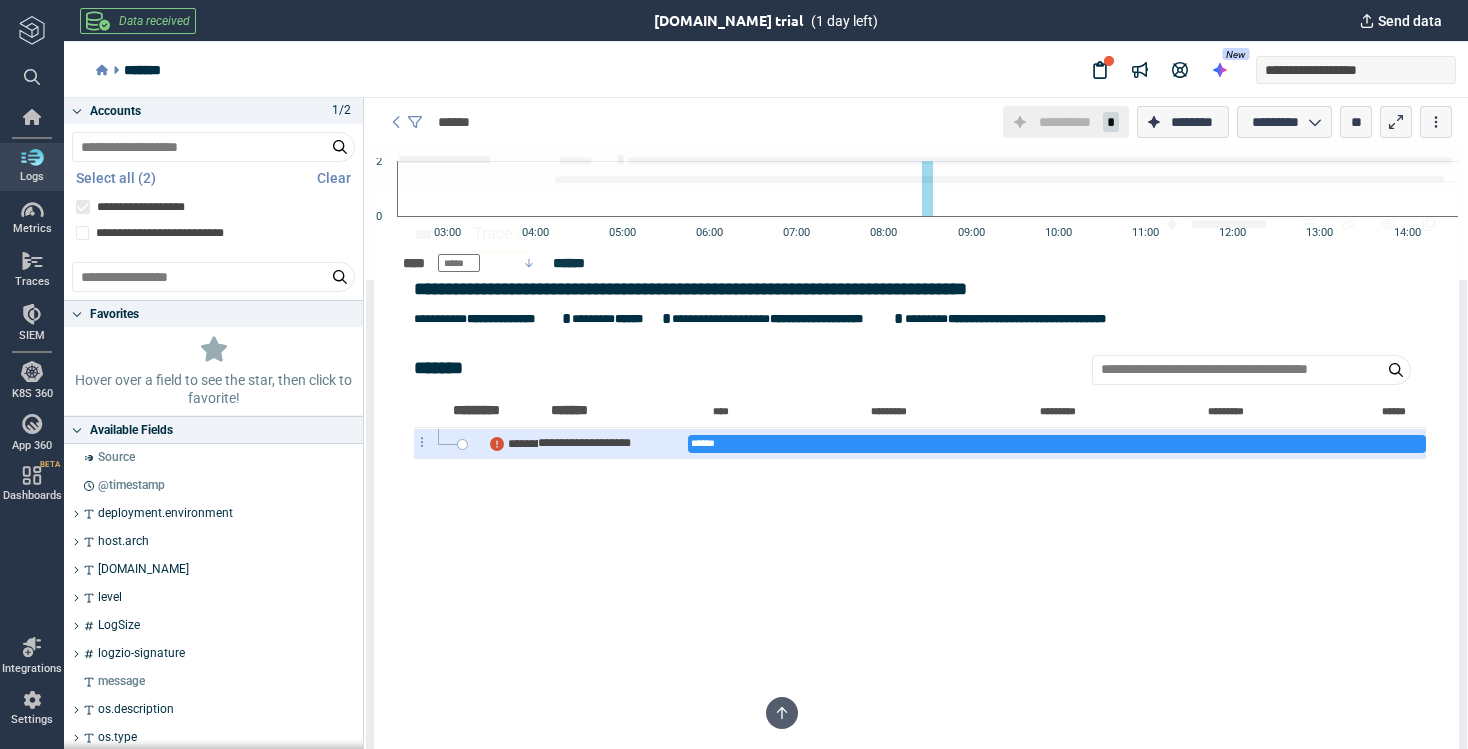 click 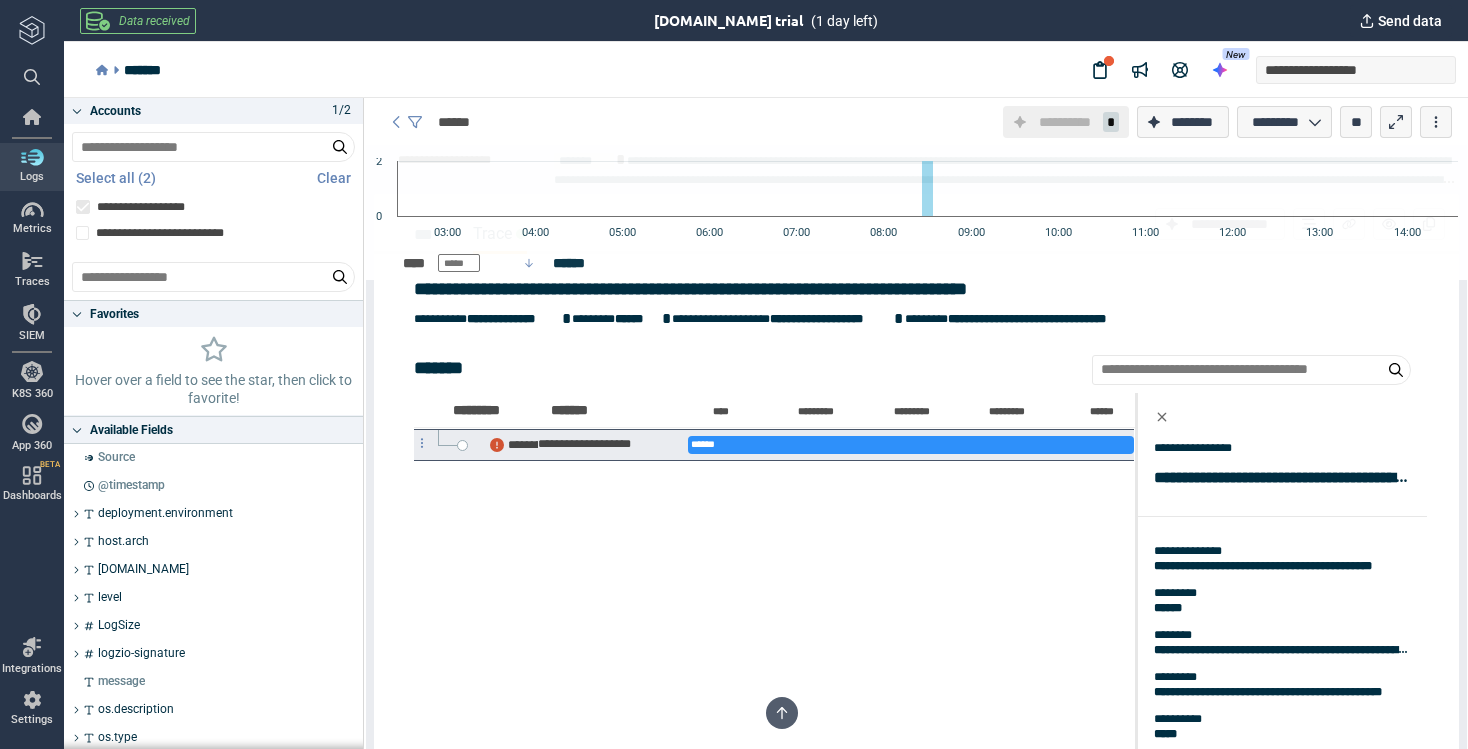 scroll, scrollTop: 639, scrollLeft: 0, axis: vertical 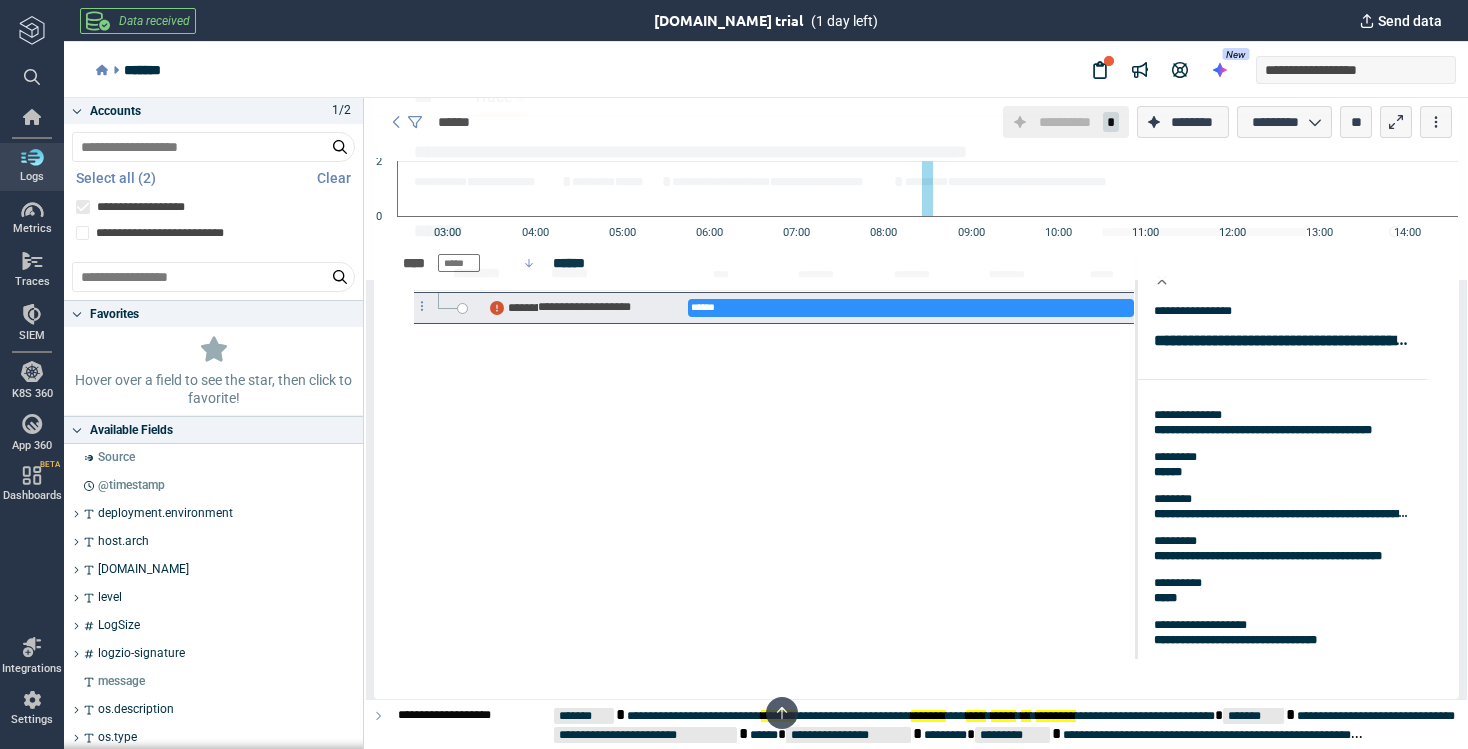 click on "********" at bounding box center [1174, 499] 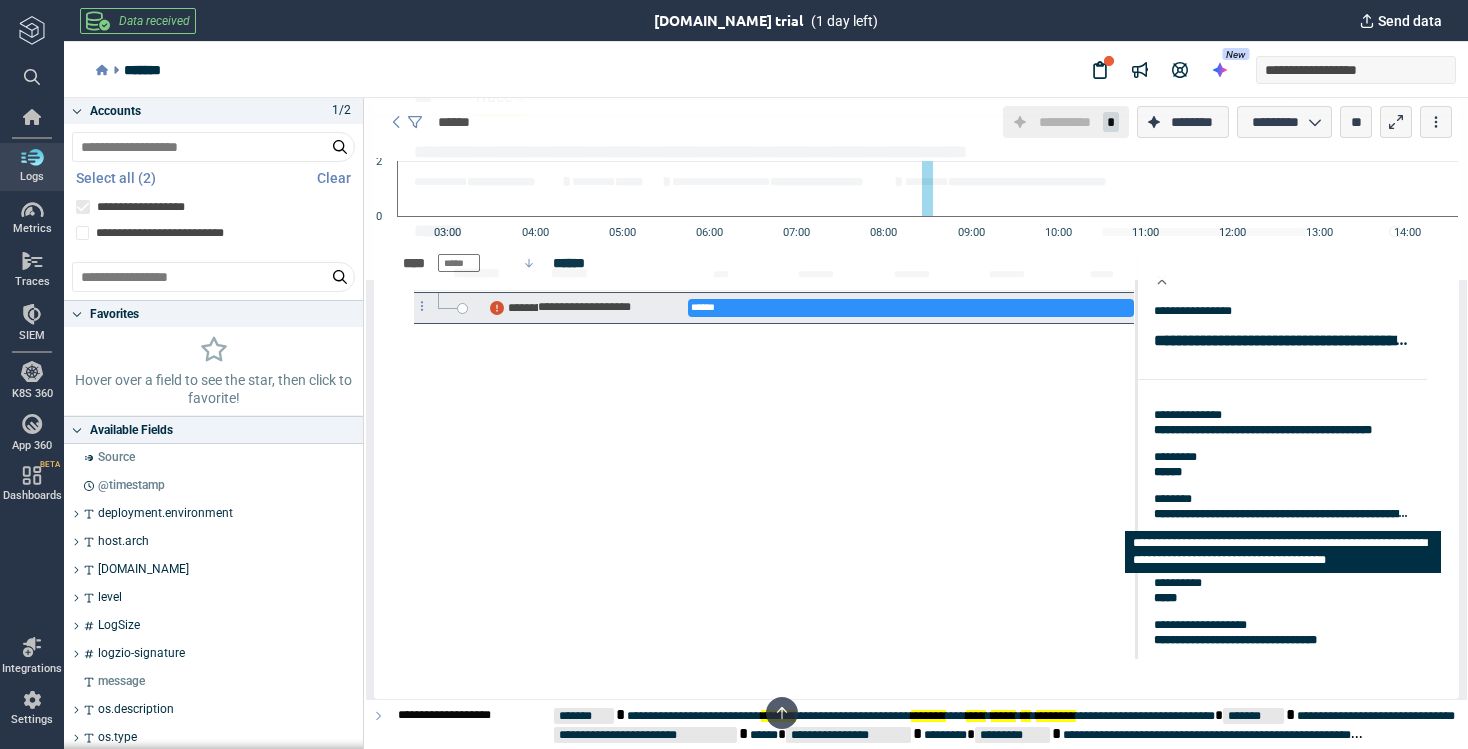 click on "**********" at bounding box center [1282, 514] 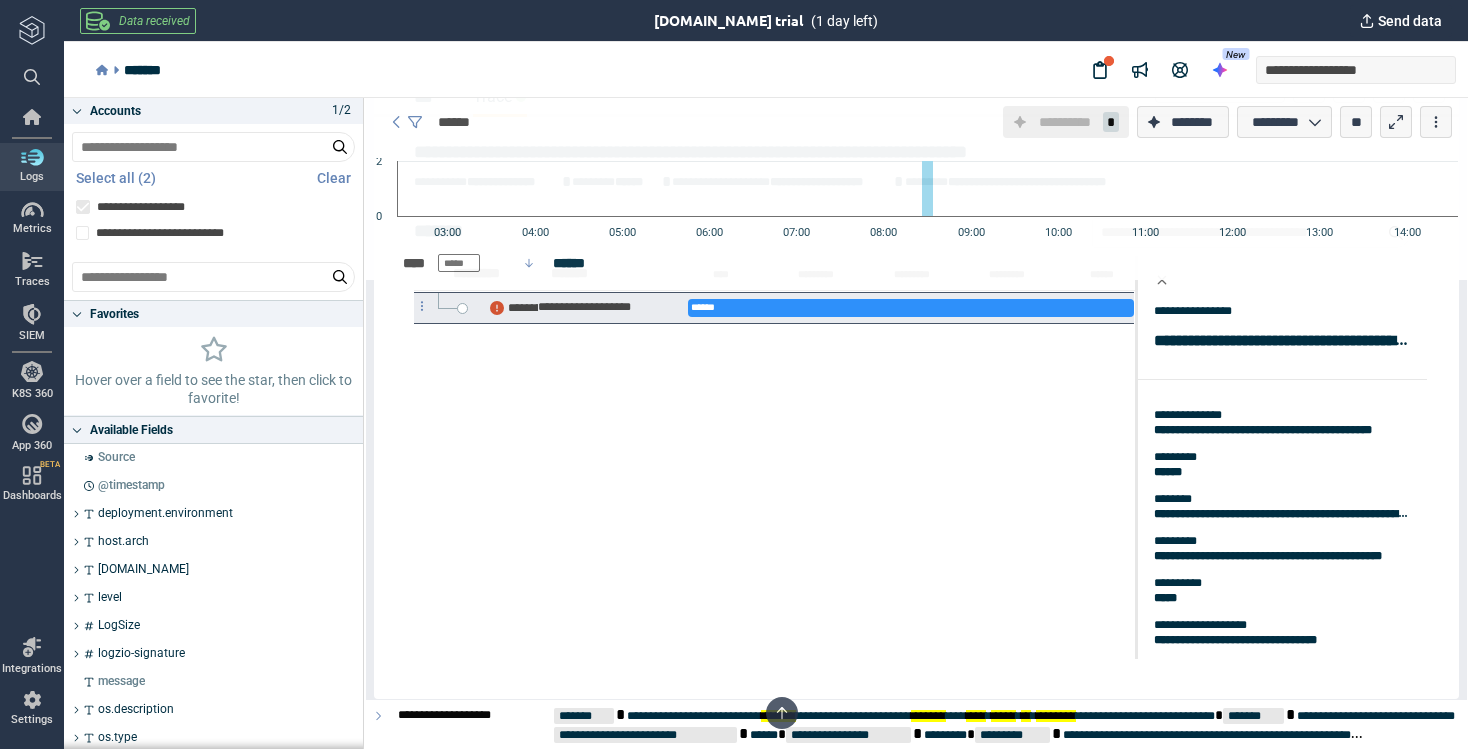 click on "**********" at bounding box center (1280, 430) 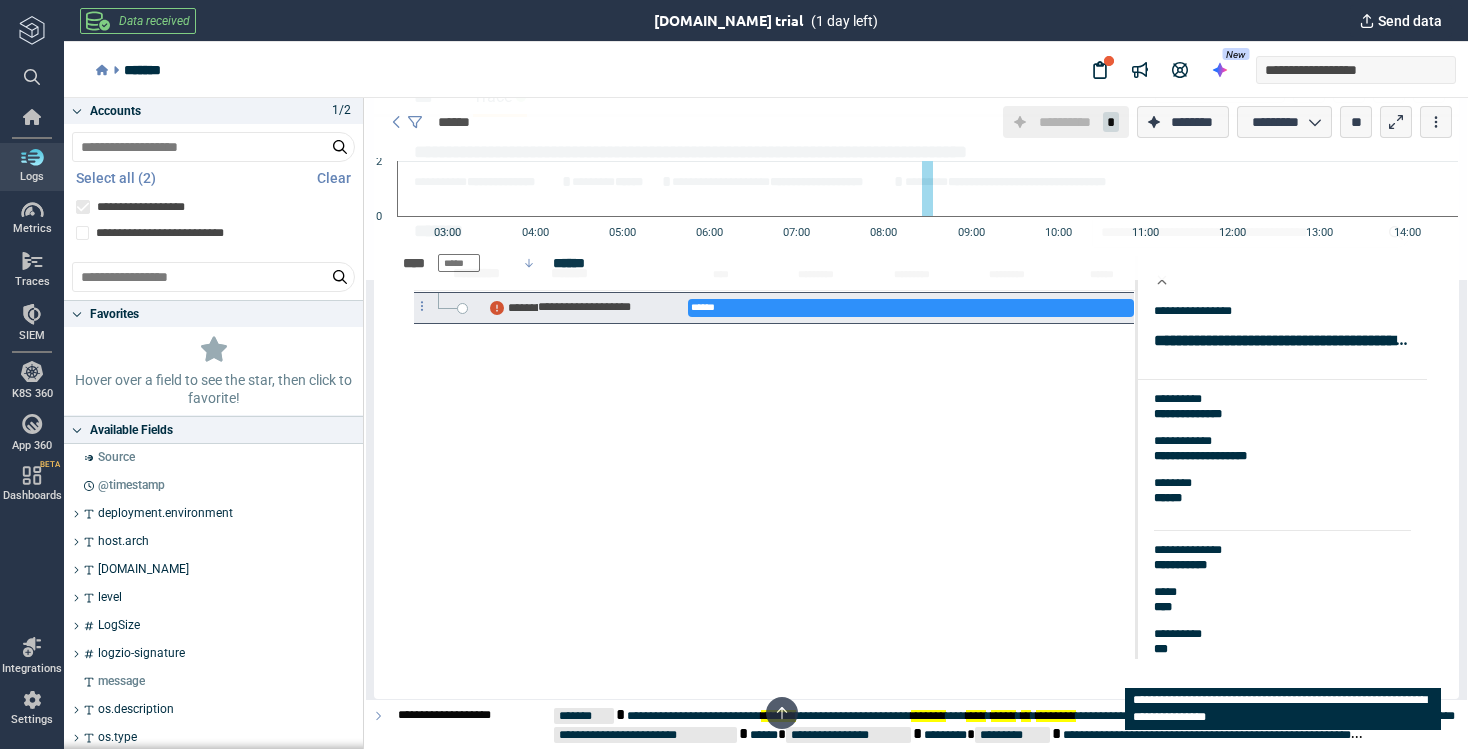 scroll, scrollTop: 0, scrollLeft: 0, axis: both 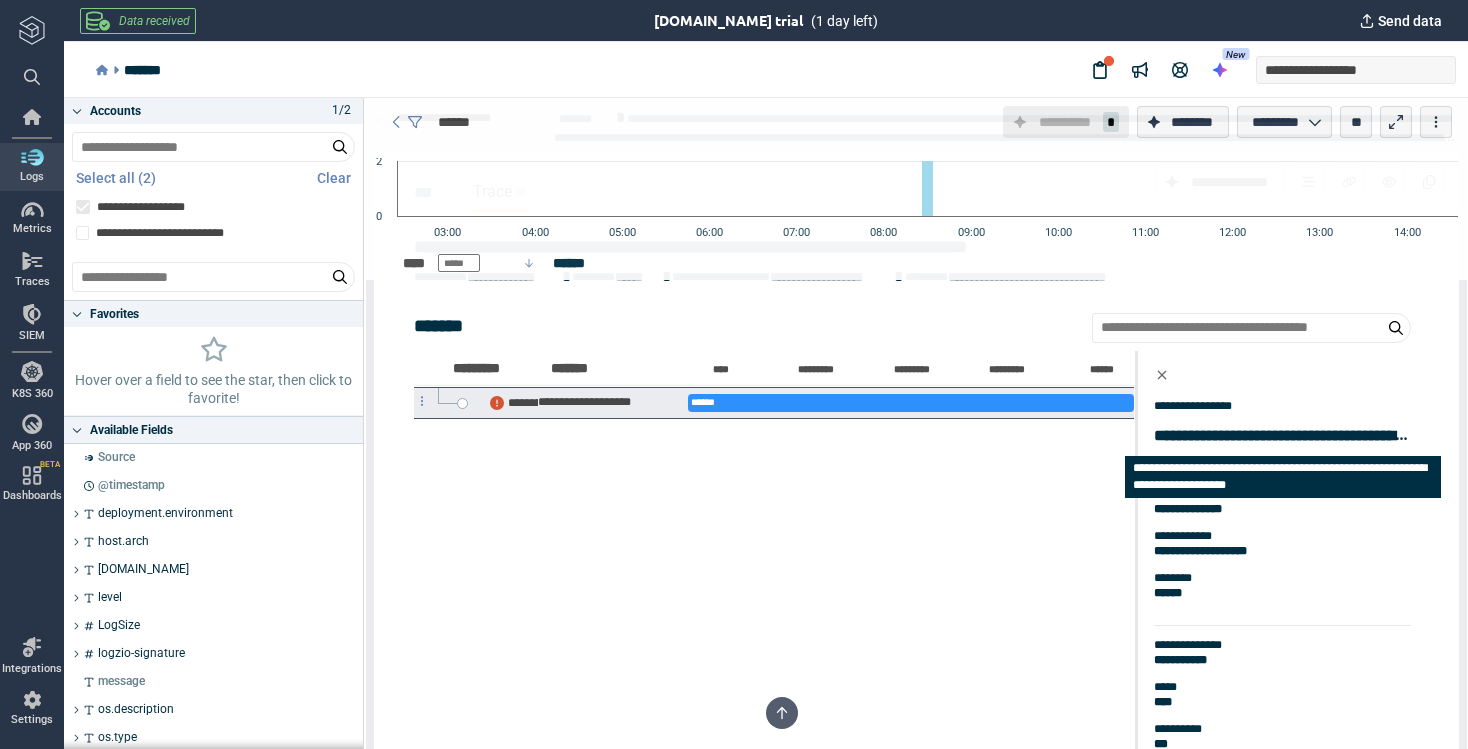 click on "**********" at bounding box center [1282, 436] 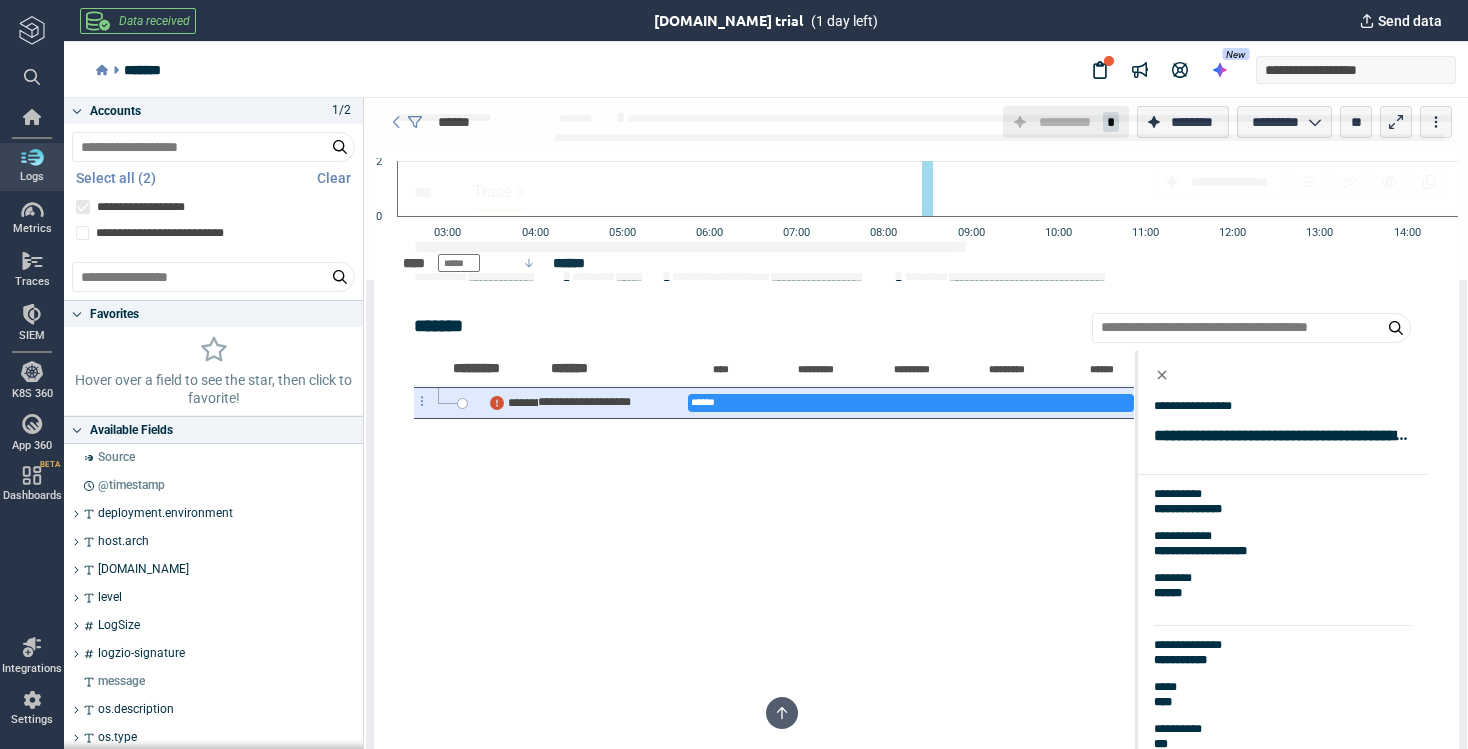 click on "**********" at bounding box center (592, 402) 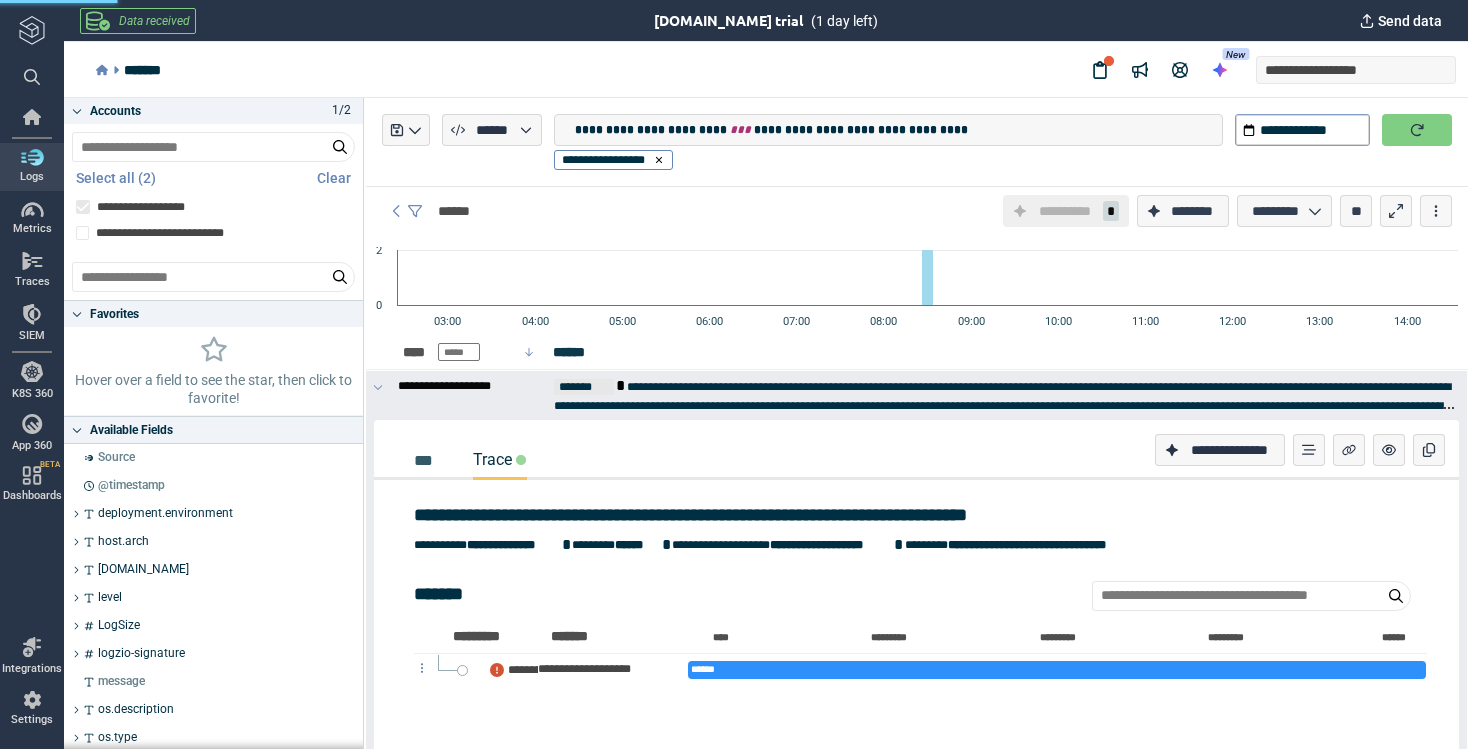 scroll, scrollTop: 0, scrollLeft: 0, axis: both 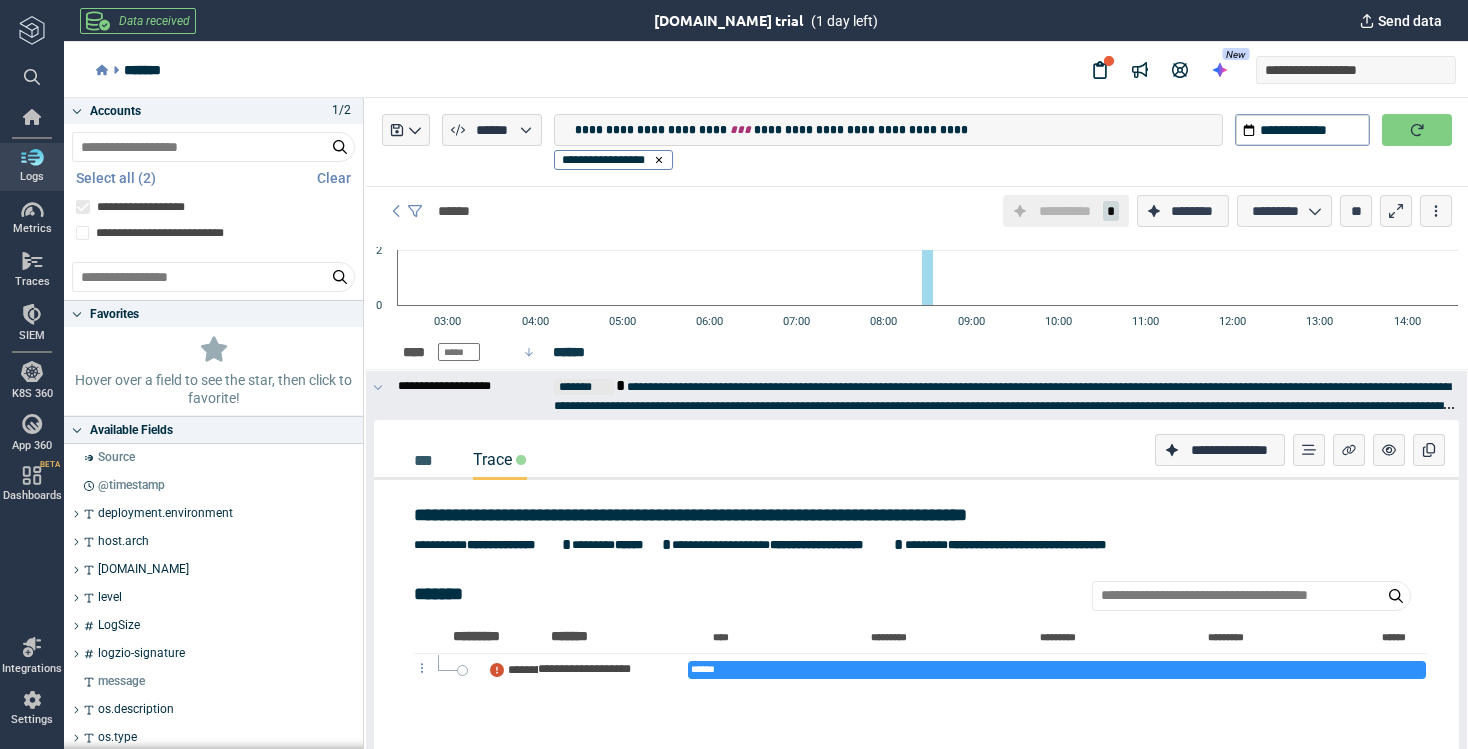 click on "**********" at bounding box center (748, 515) 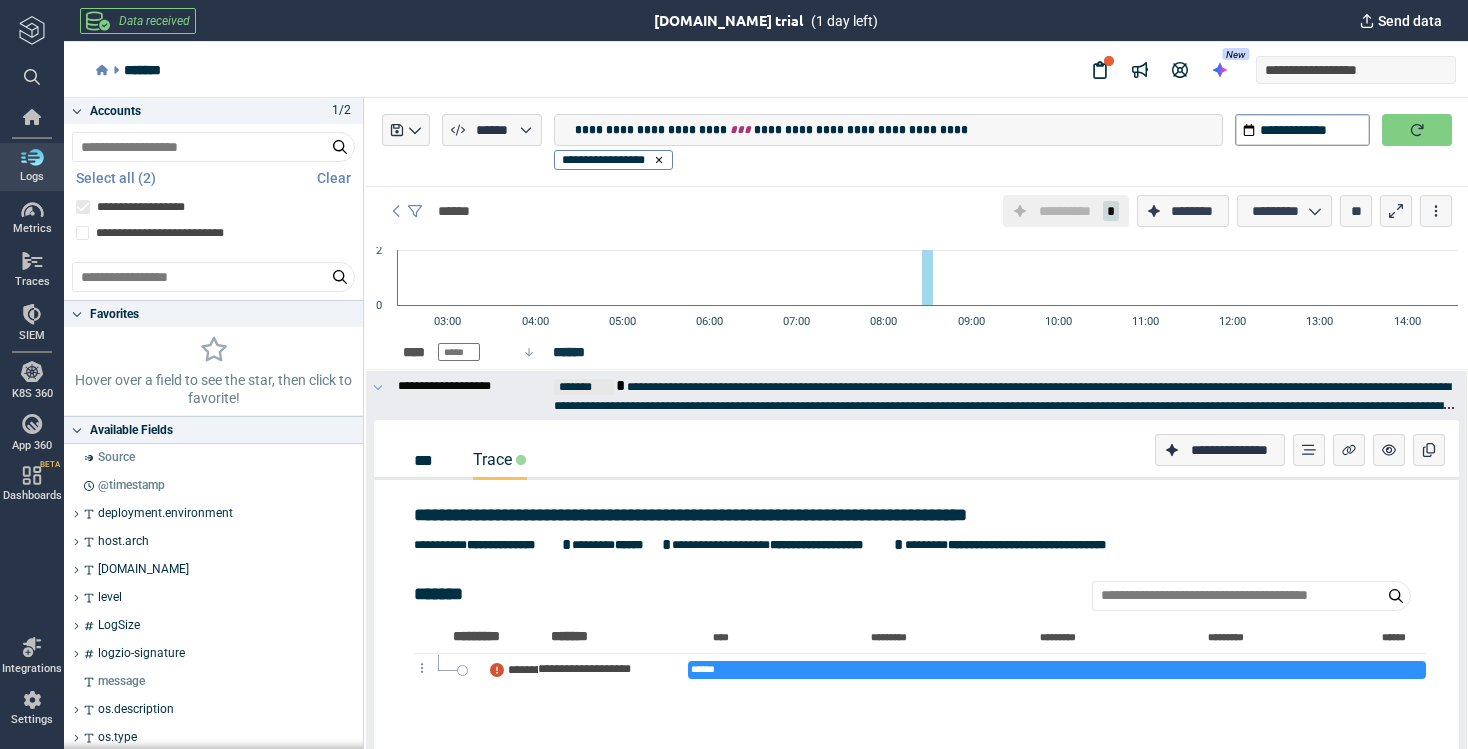 click on "***" at bounding box center (427, 460) 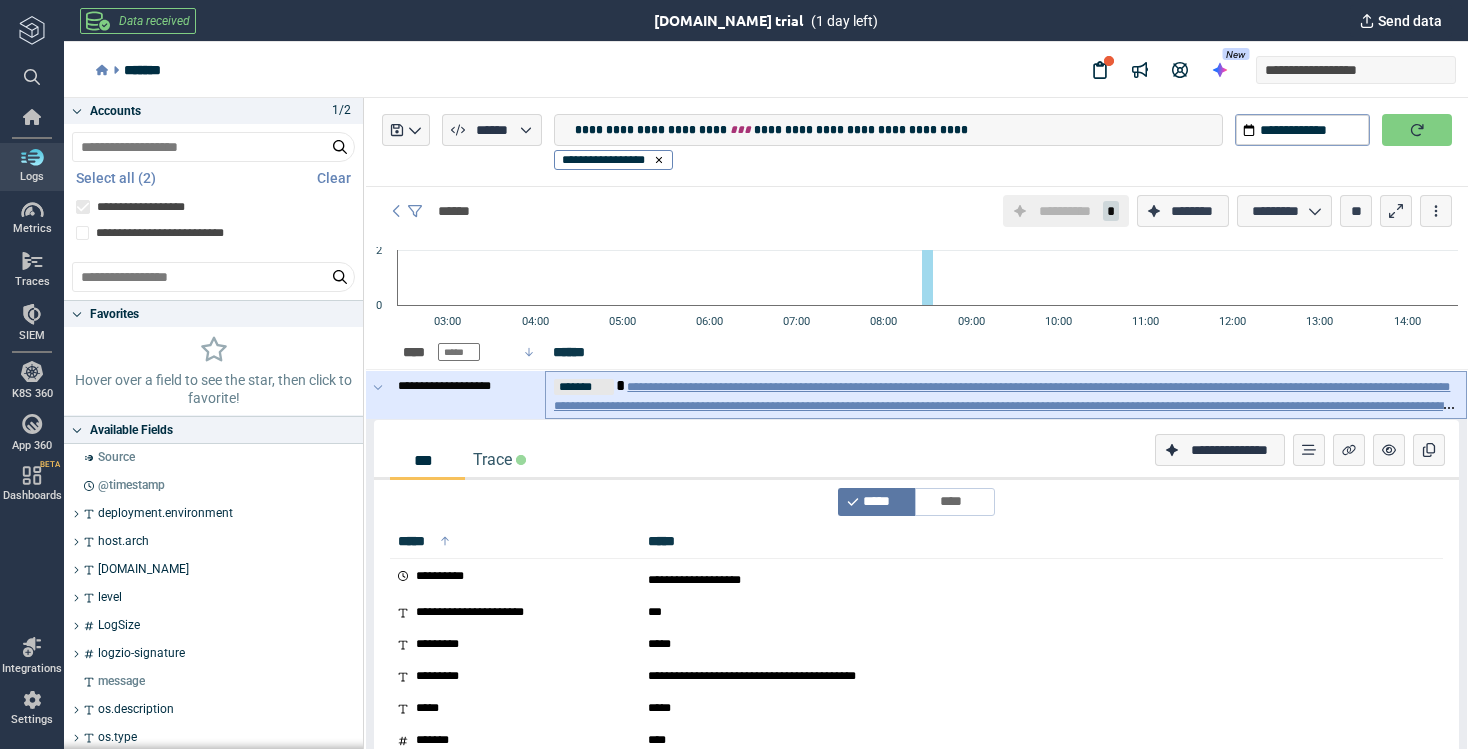 click on "**********" at bounding box center (1005, 405) 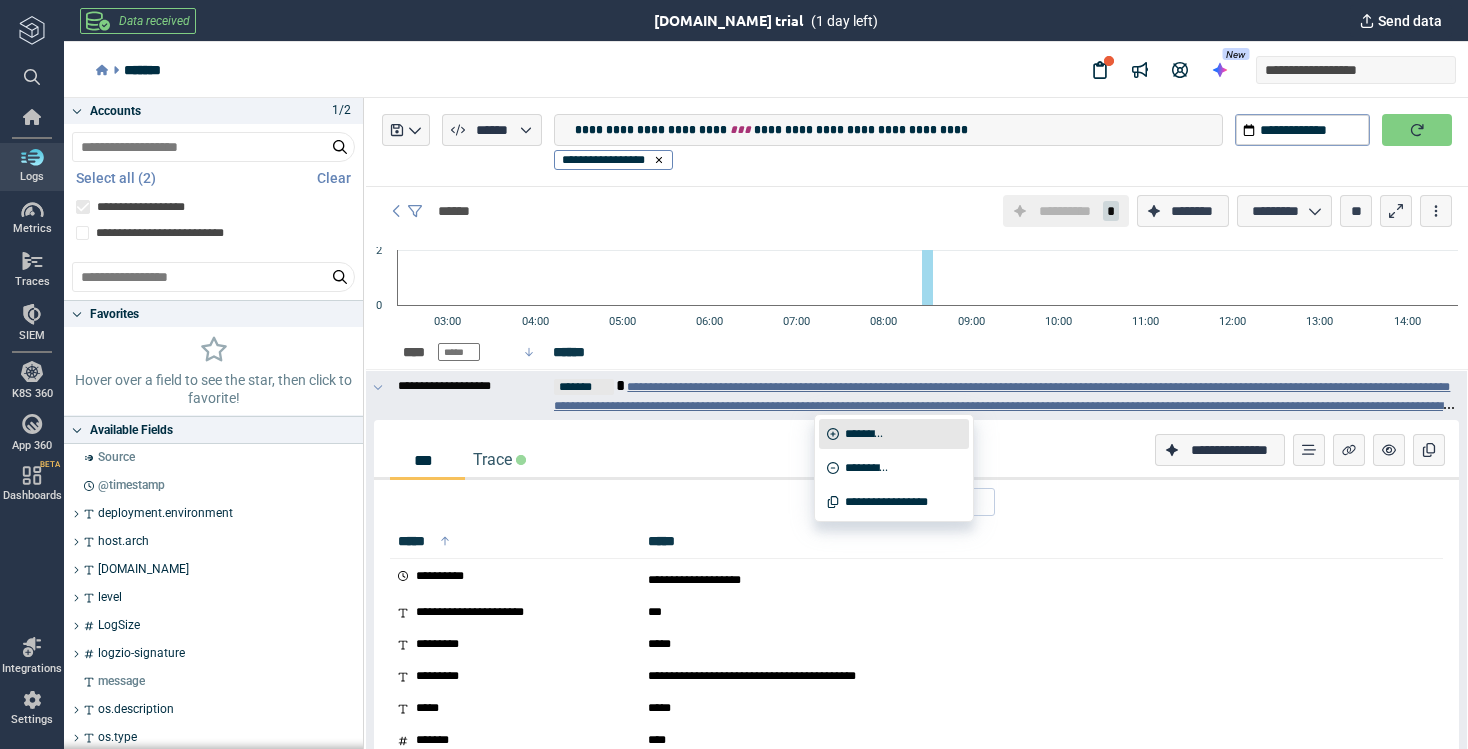 click on "*********" at bounding box center [864, 434] 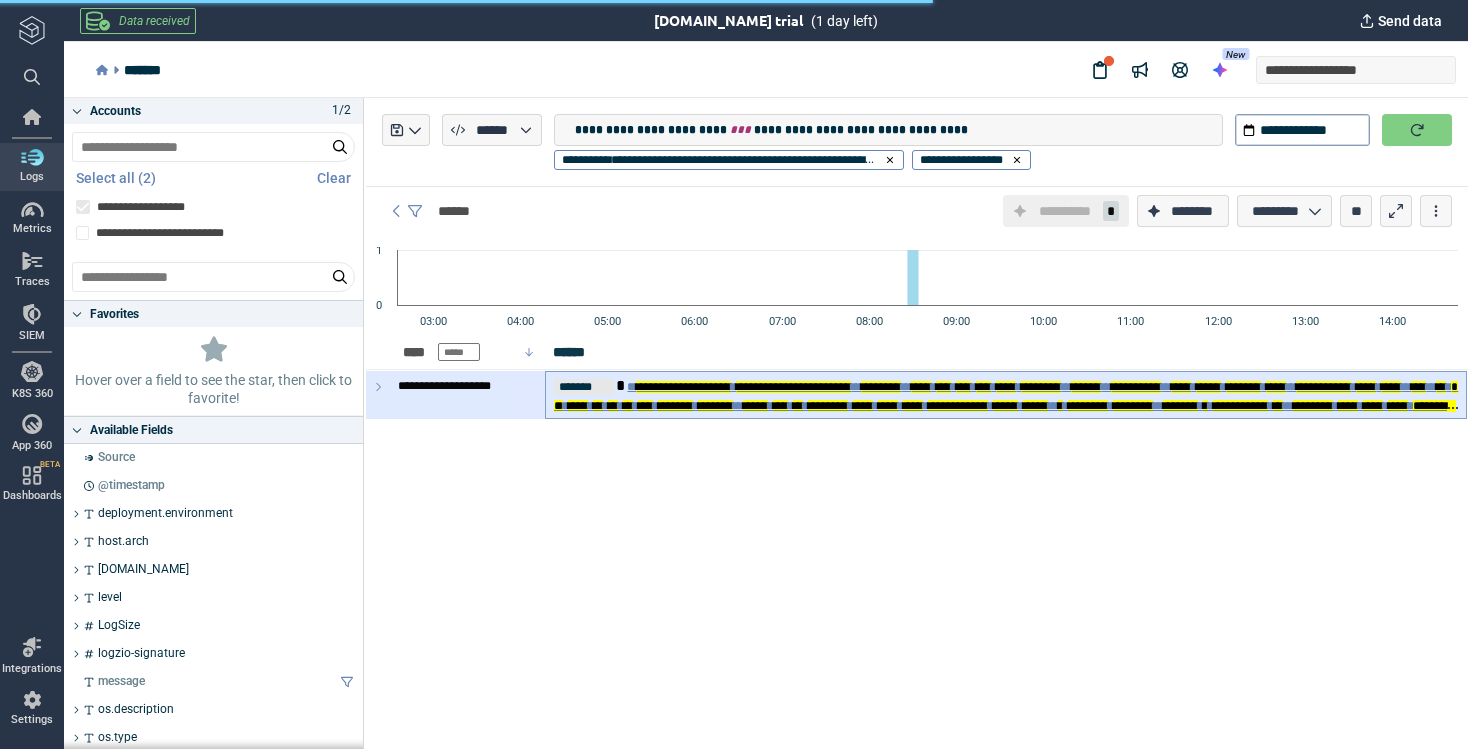 click on "**********" at bounding box center [1006, 405] 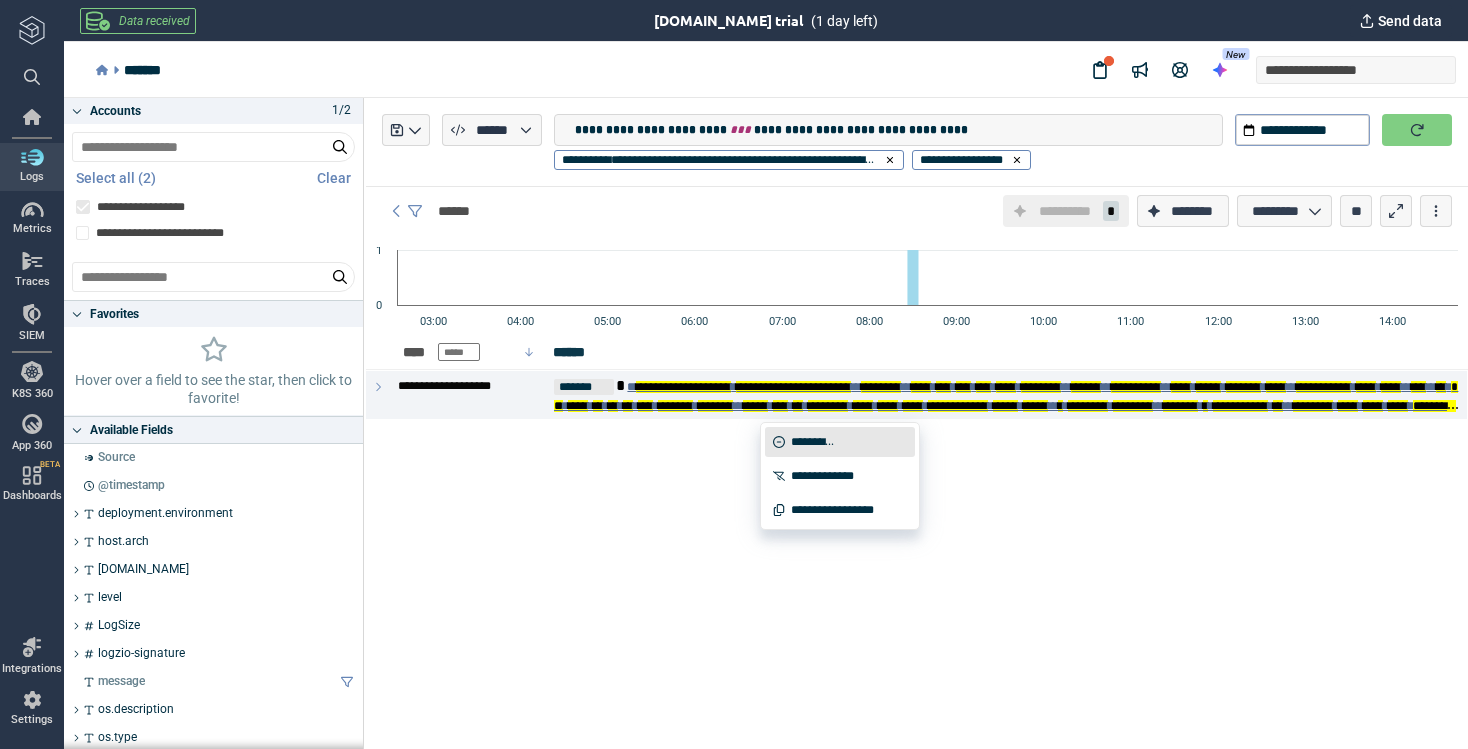 click on "**********" at bounding box center [814, 442] 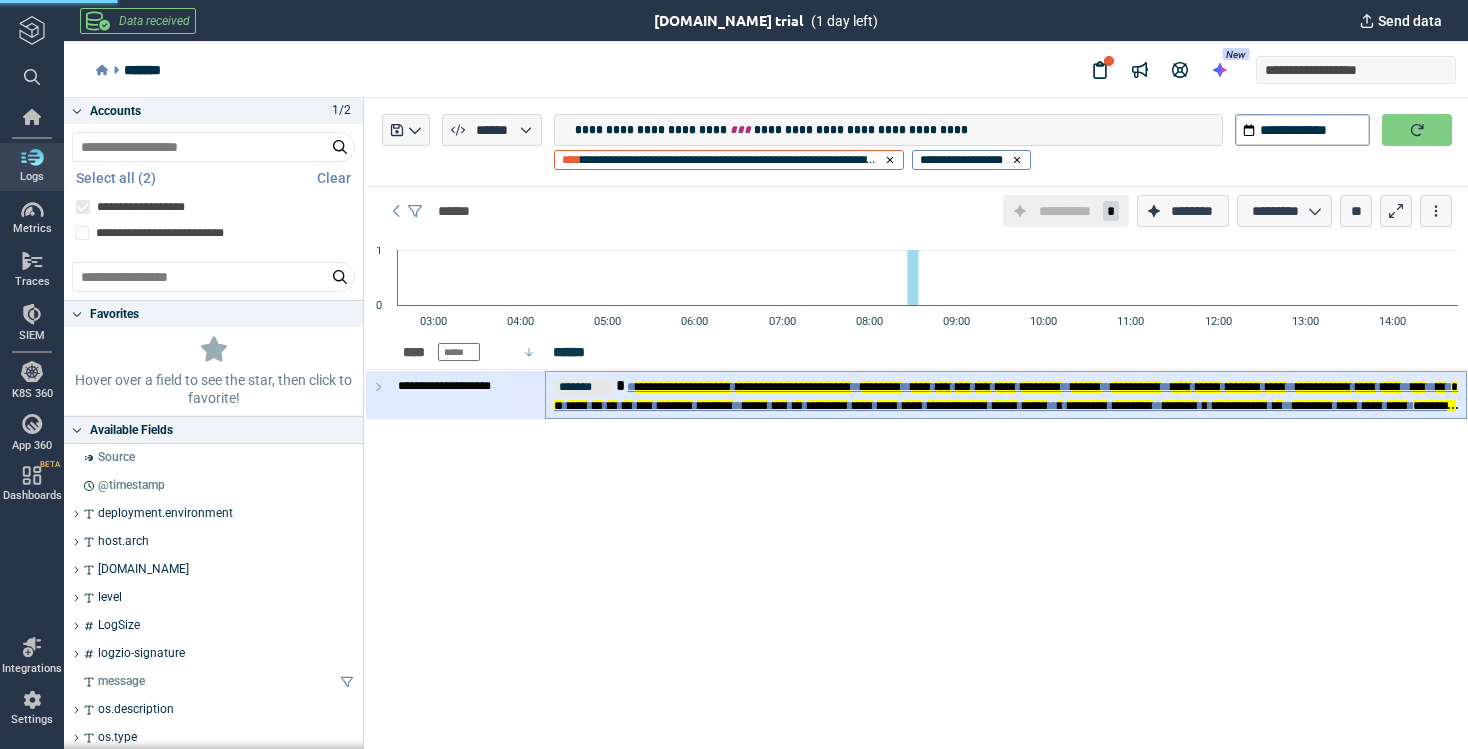 click on "****" at bounding box center [1391, 387] 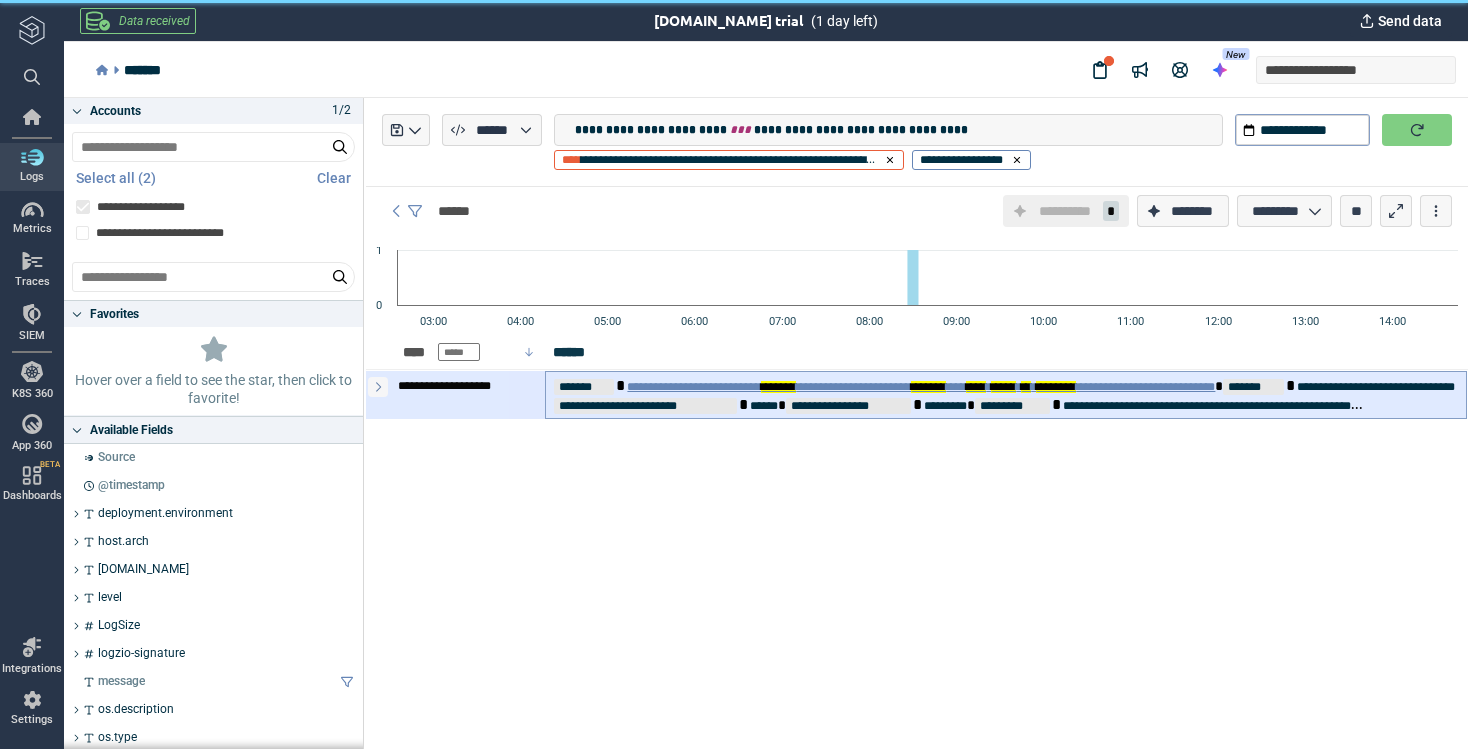 click 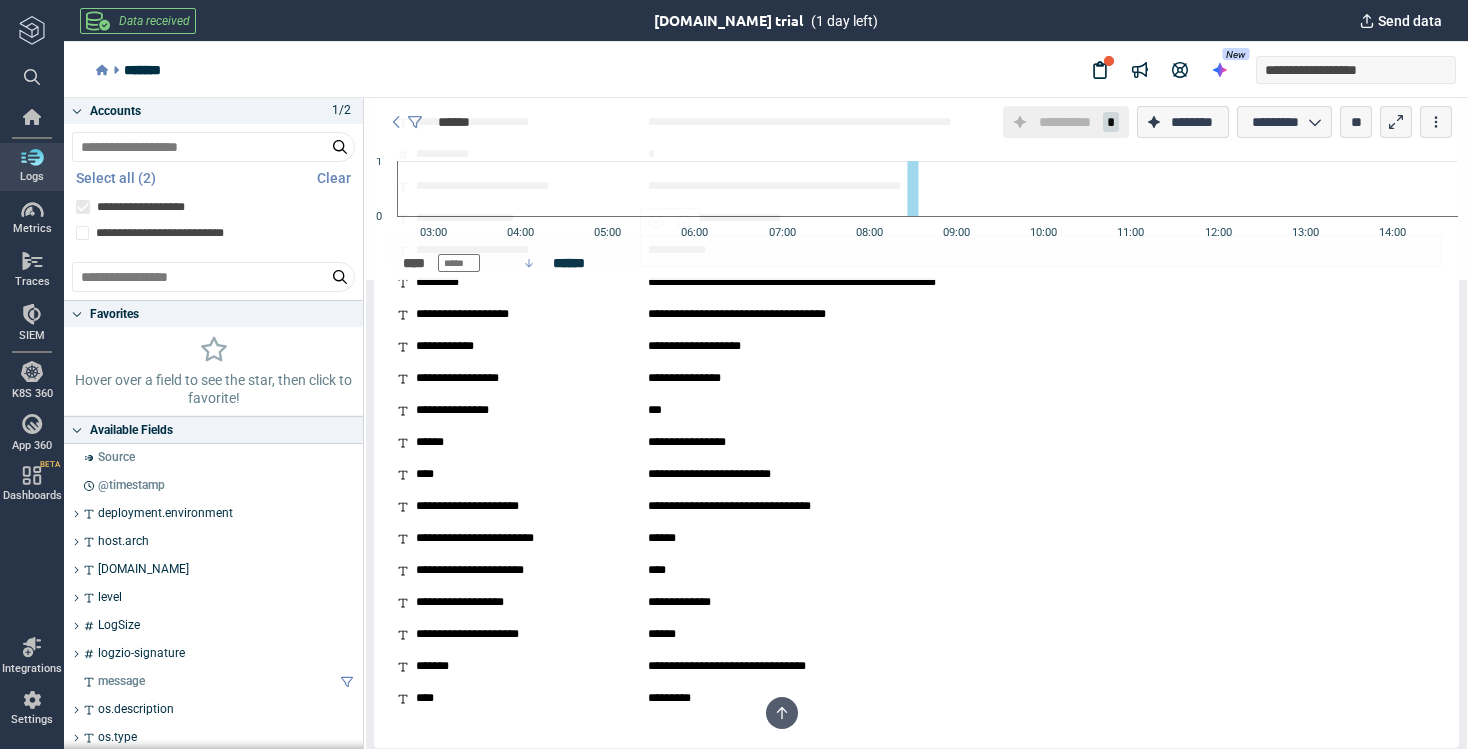 scroll, scrollTop: 856, scrollLeft: 0, axis: vertical 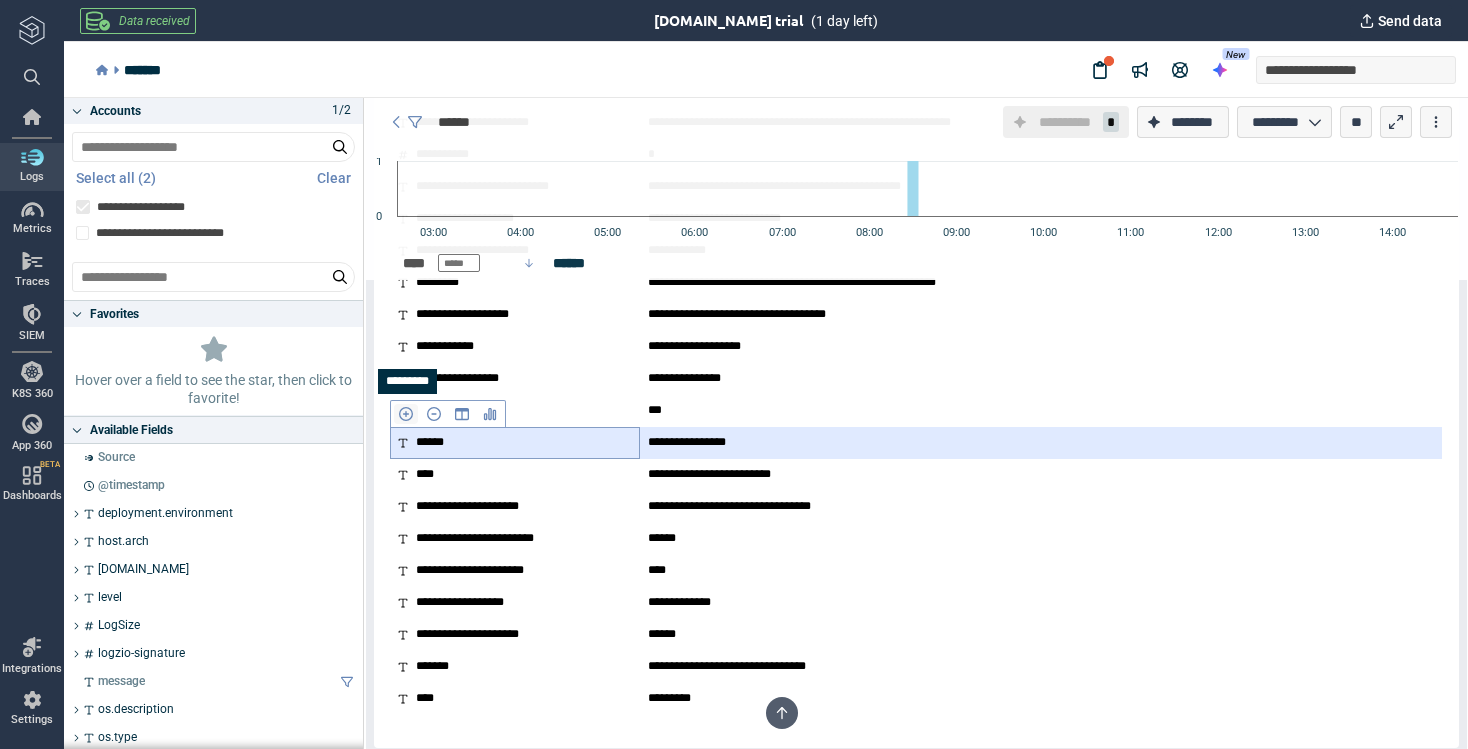 click 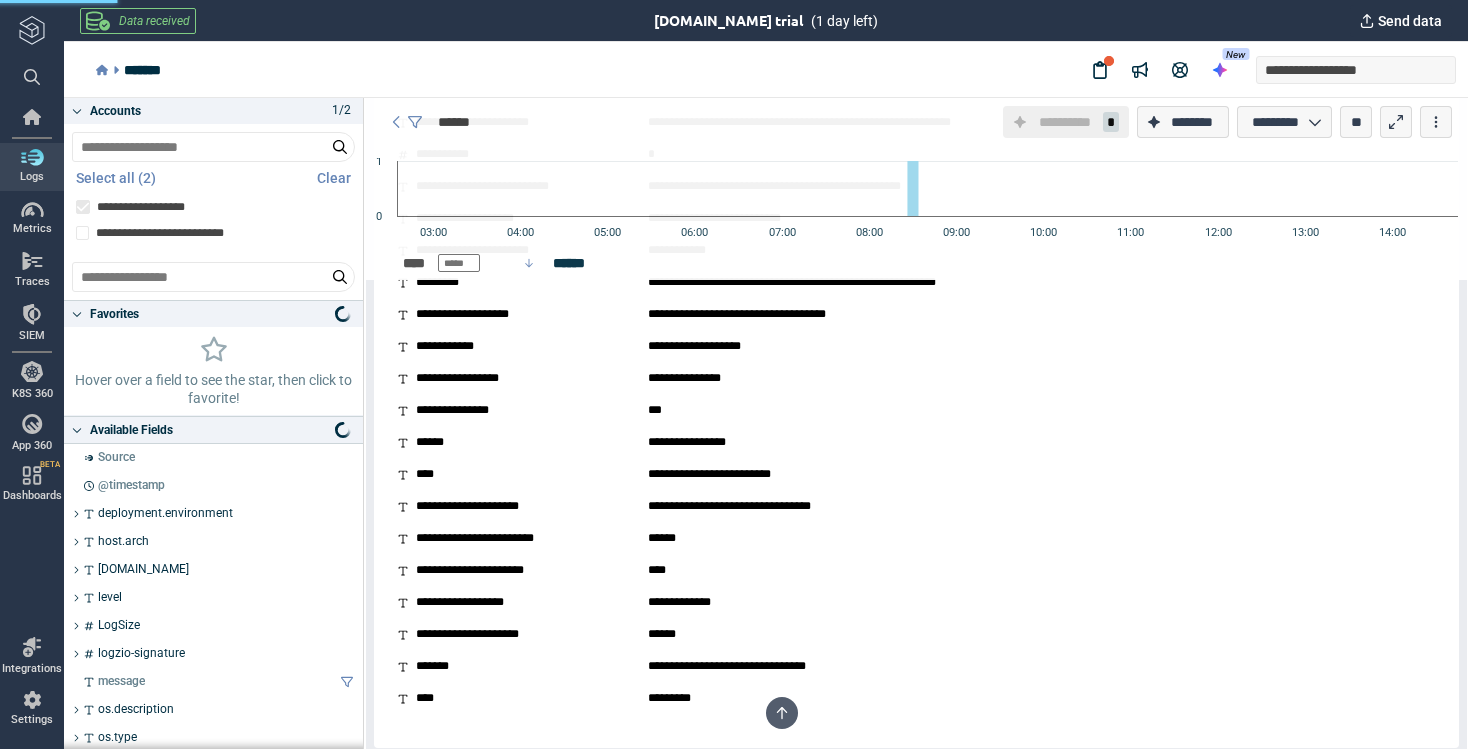 type on "*" 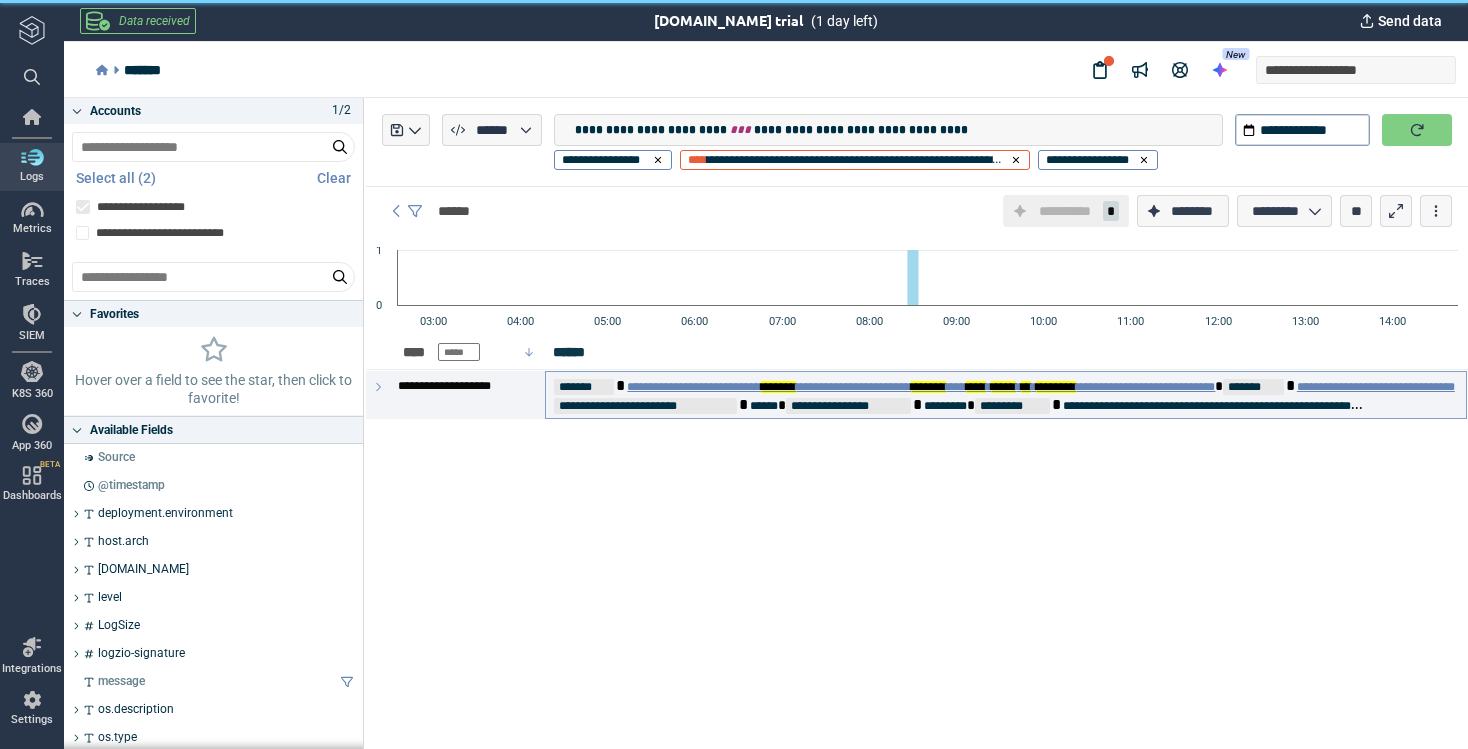 click on "**********" at bounding box center [1376, 387] 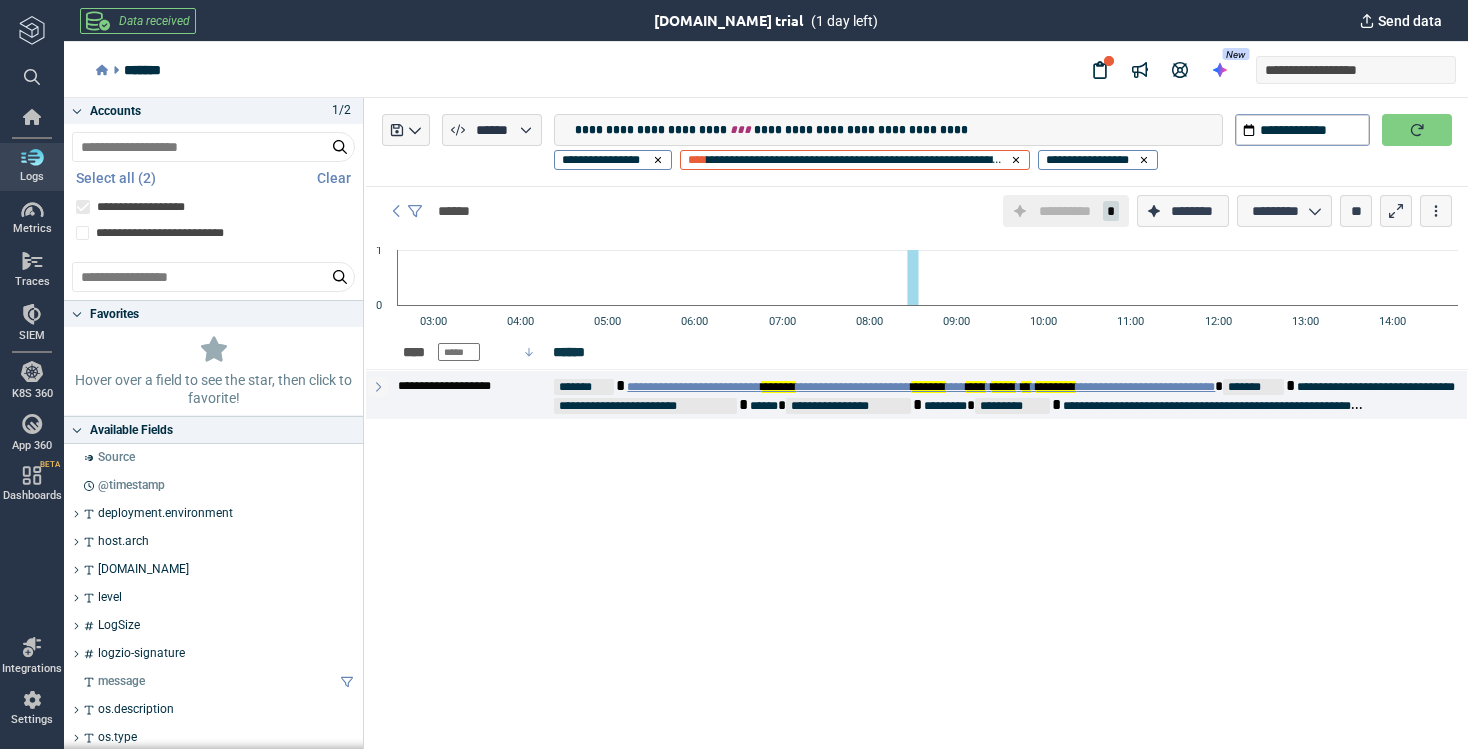 click 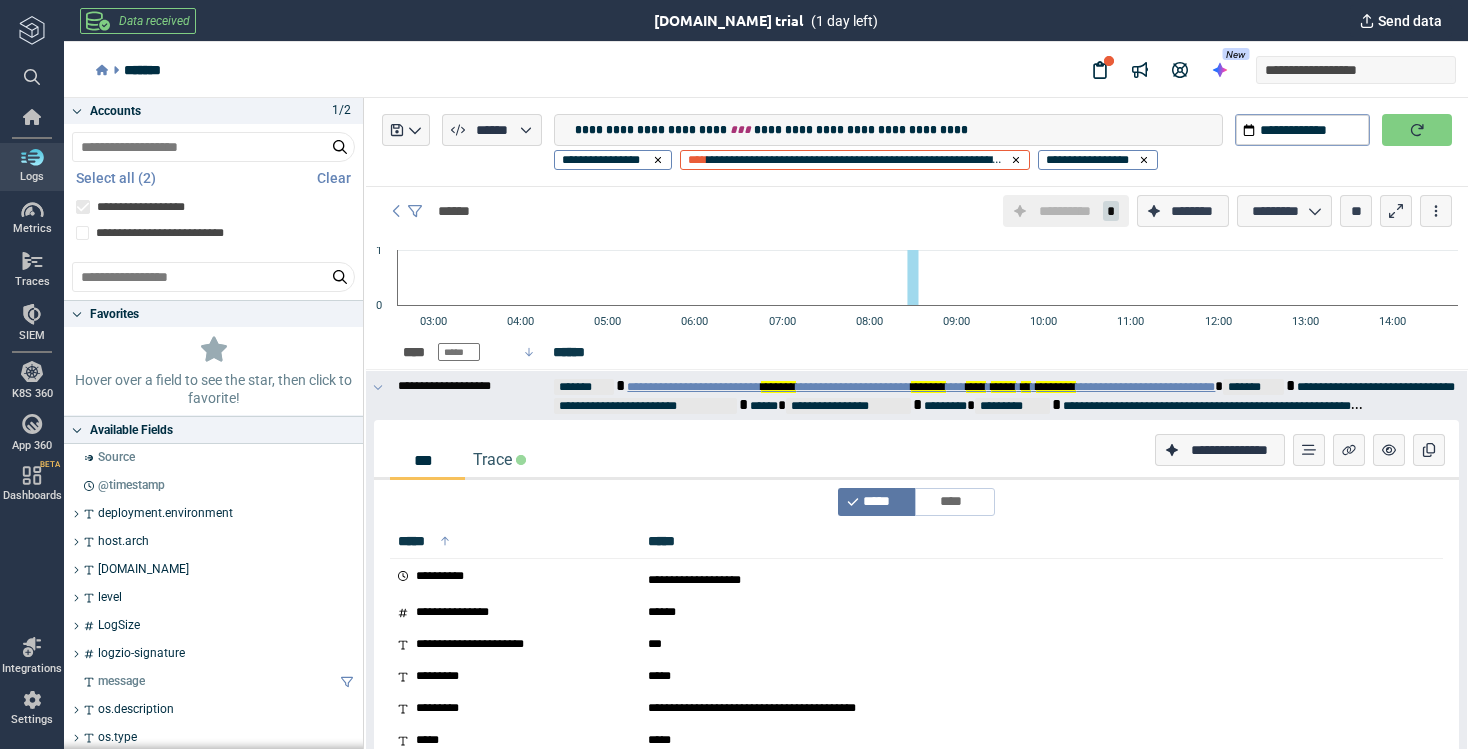 scroll, scrollTop: 0, scrollLeft: 0, axis: both 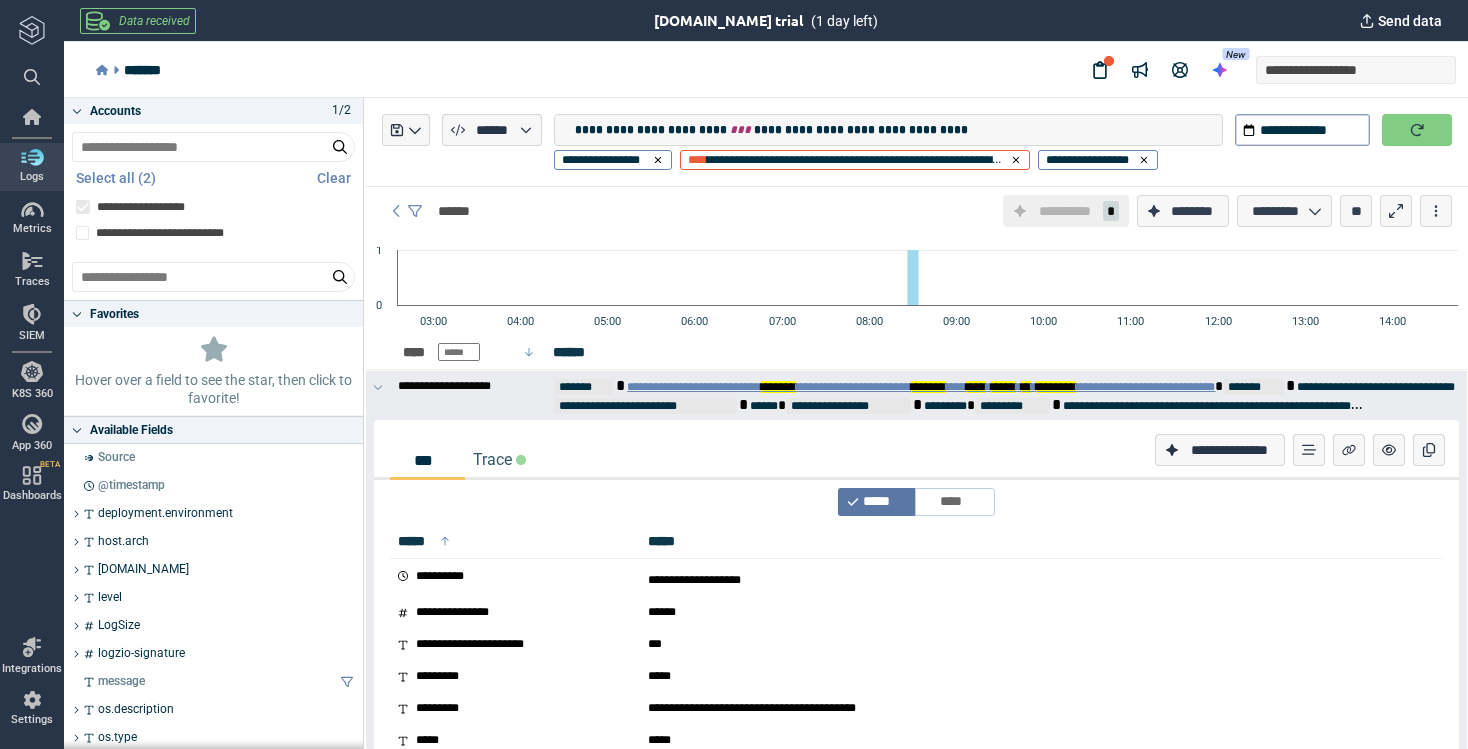 click on "********" at bounding box center (1056, 387) 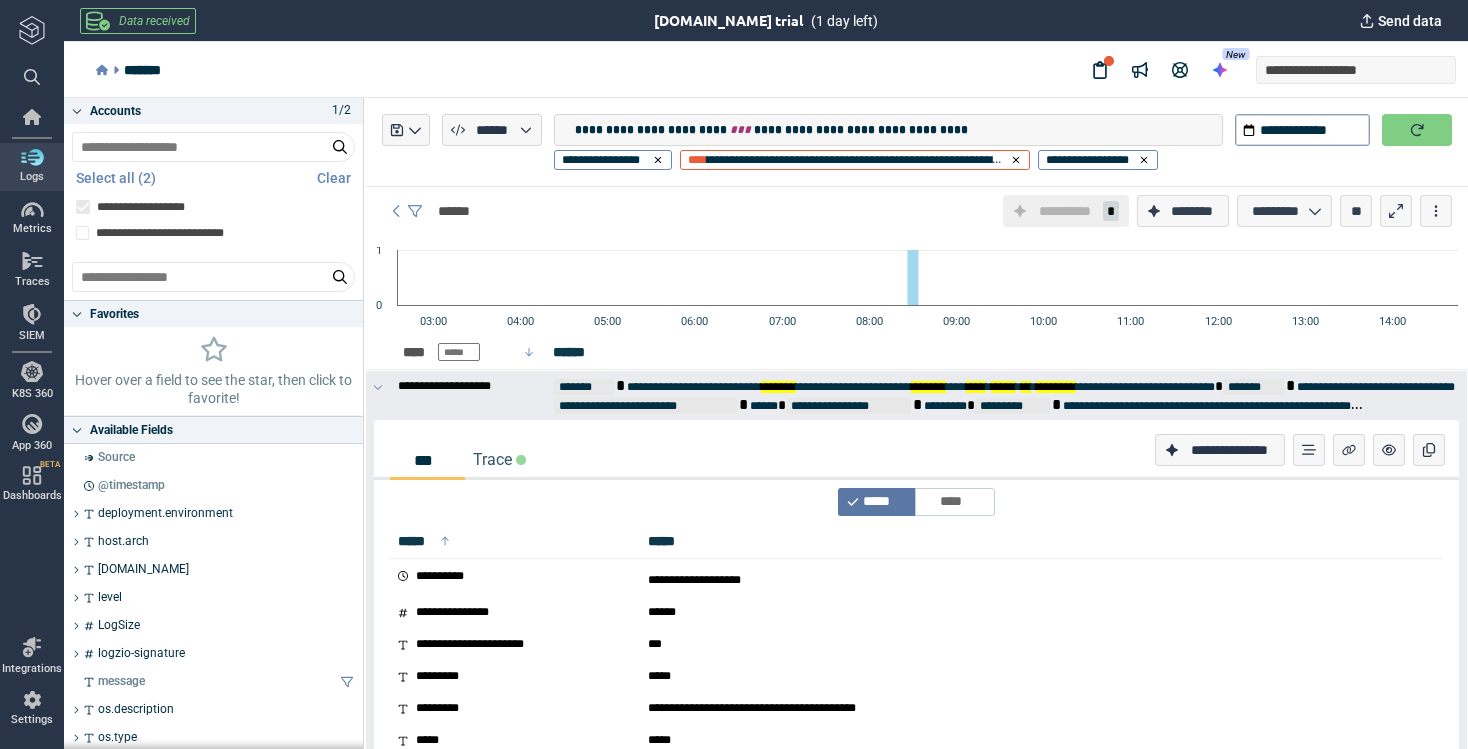 click on "*** Trace" at bounding box center [916, 460] 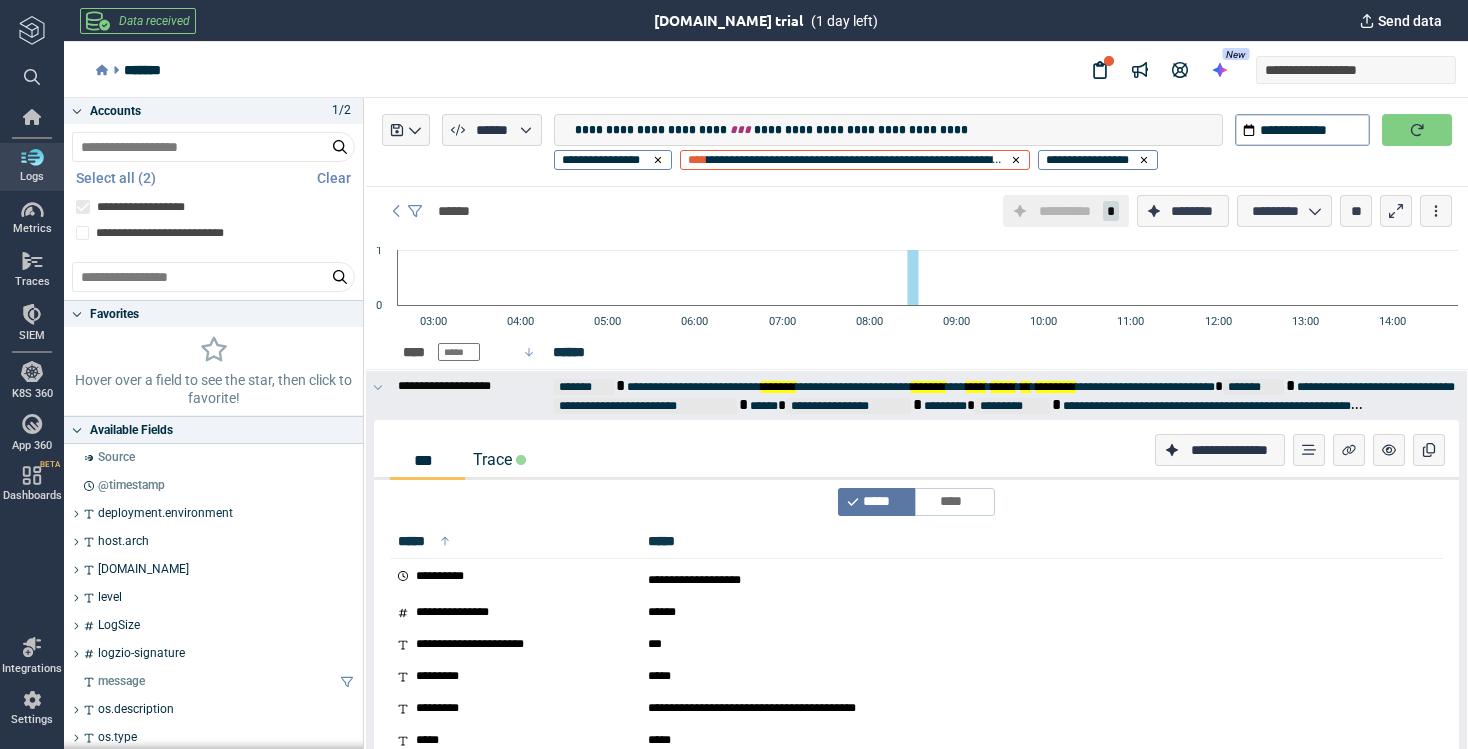 click on "Trace" at bounding box center (499, 459) 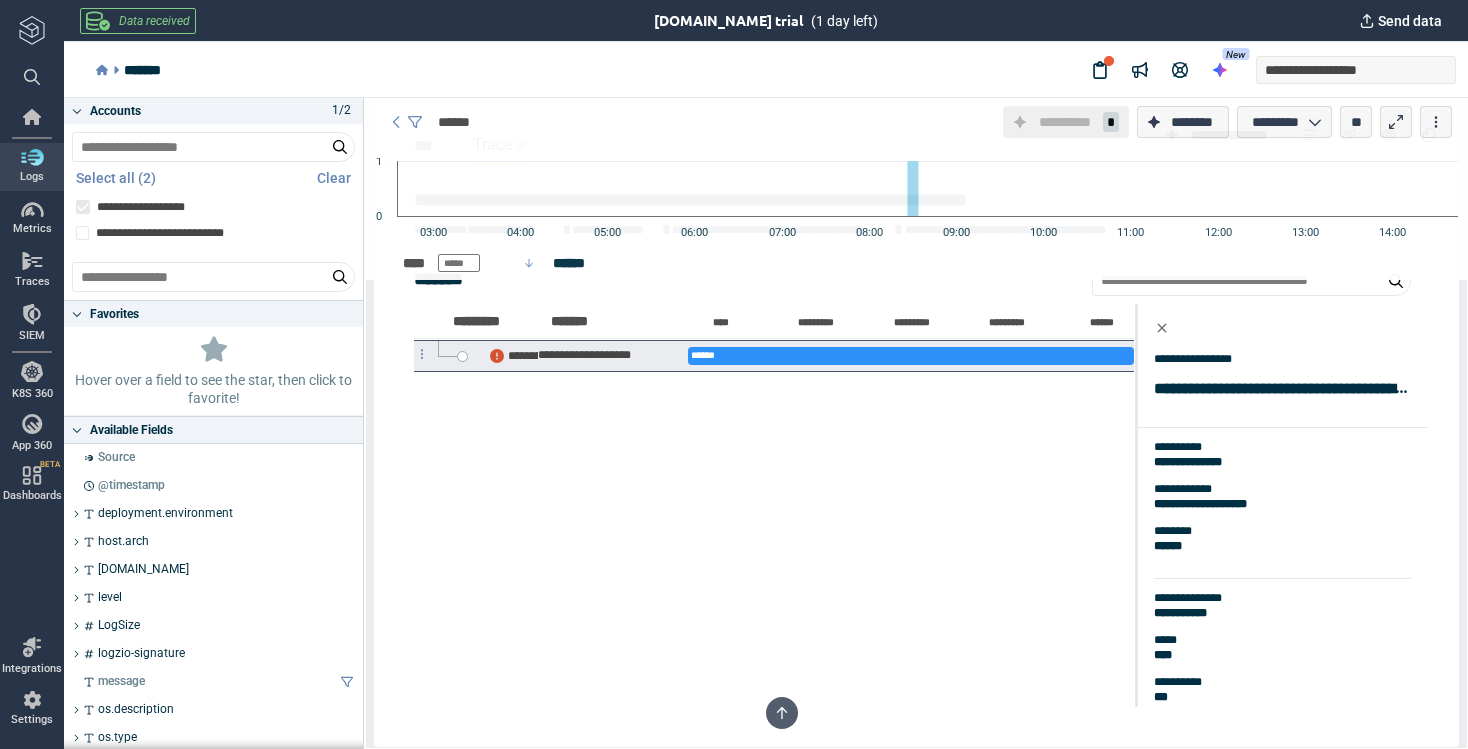 scroll, scrollTop: 316, scrollLeft: 0, axis: vertical 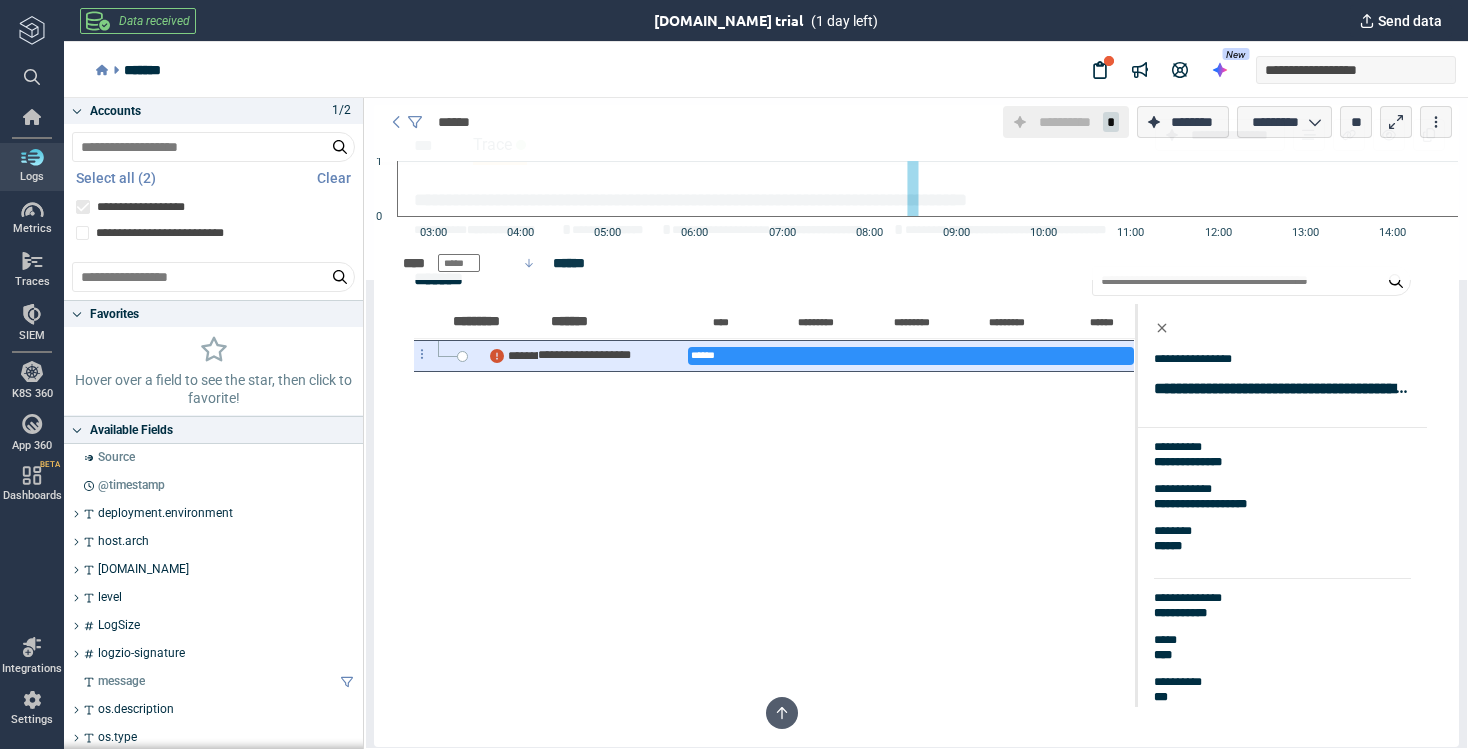 click on "******" at bounding box center [911, 356] 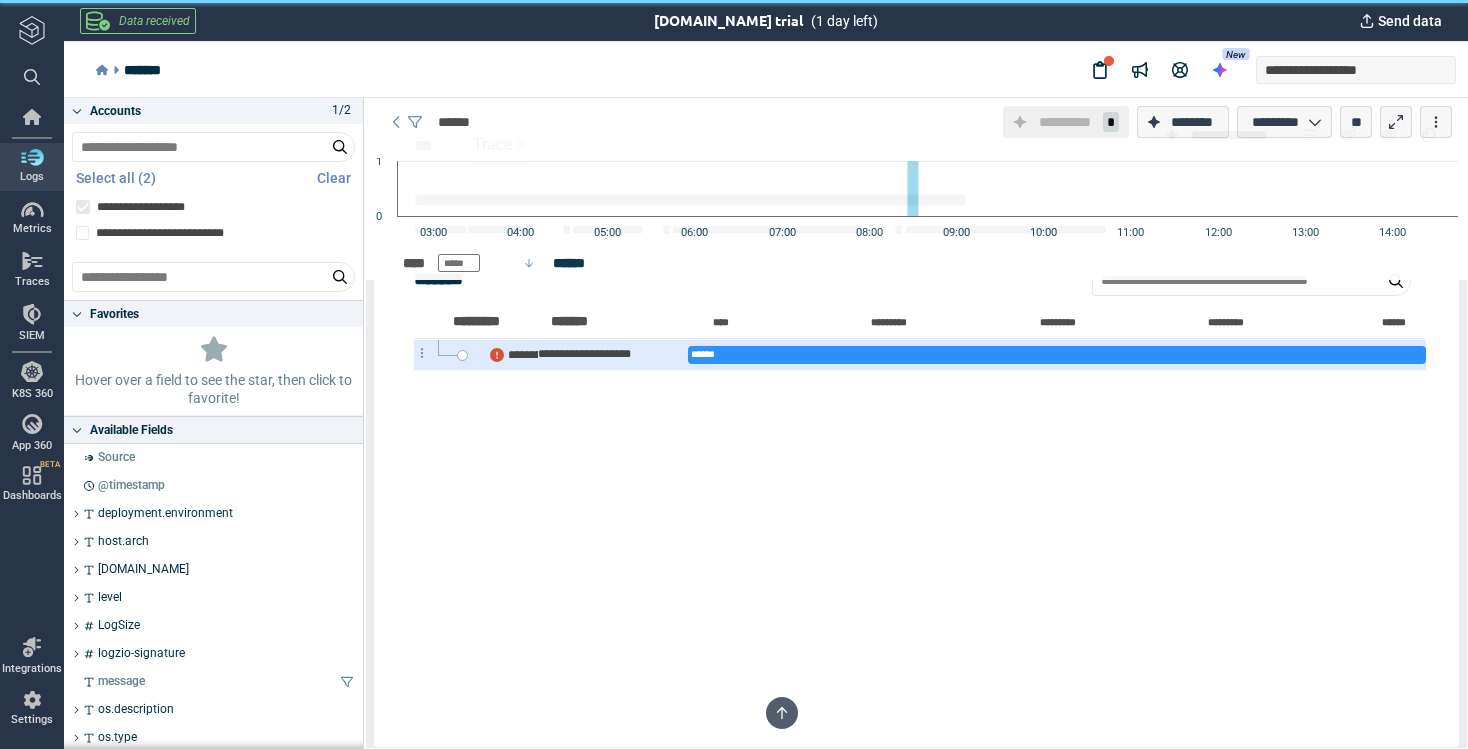 click on "**********" at bounding box center [592, 354] 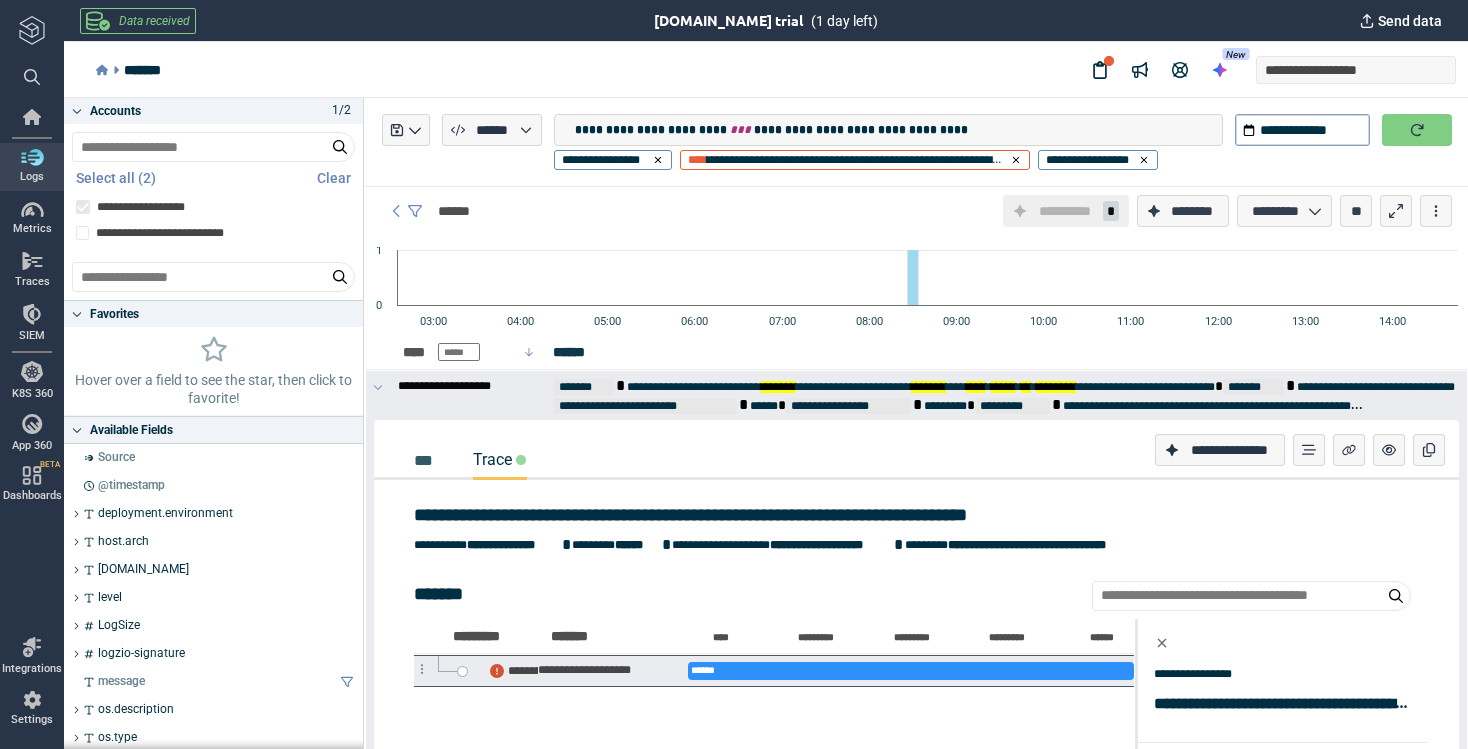 scroll, scrollTop: 0, scrollLeft: 0, axis: both 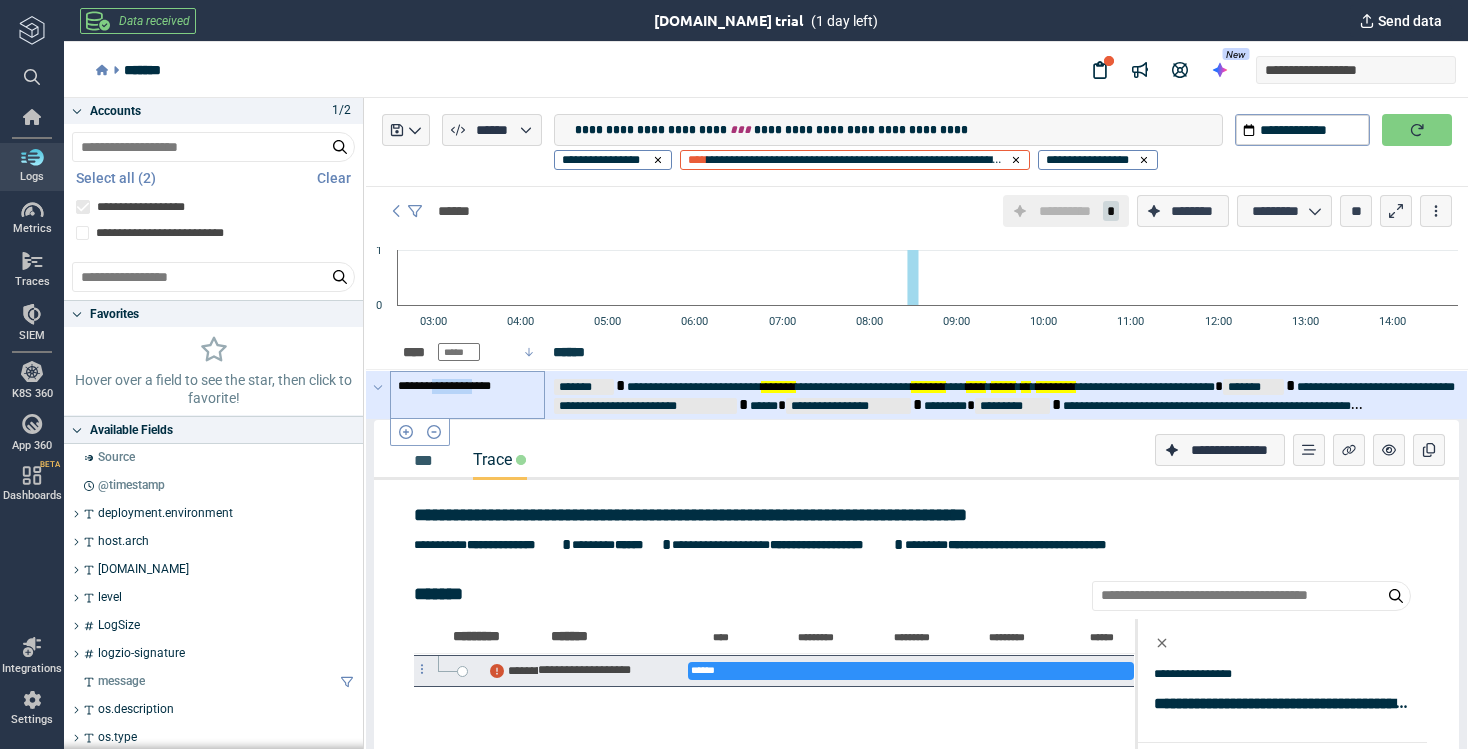 drag, startPoint x: 449, startPoint y: 387, endPoint x: 504, endPoint y: 385, distance: 55.03635 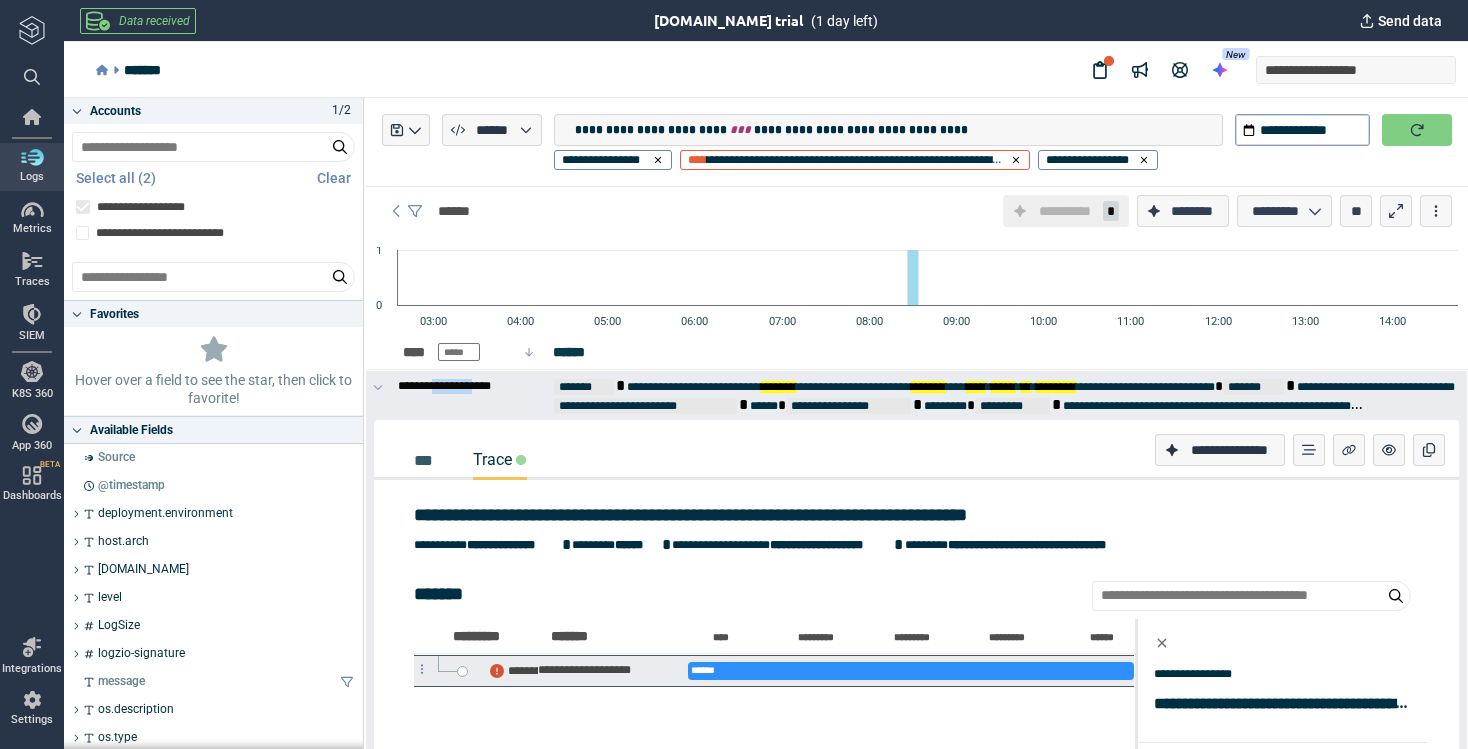 copy on "********" 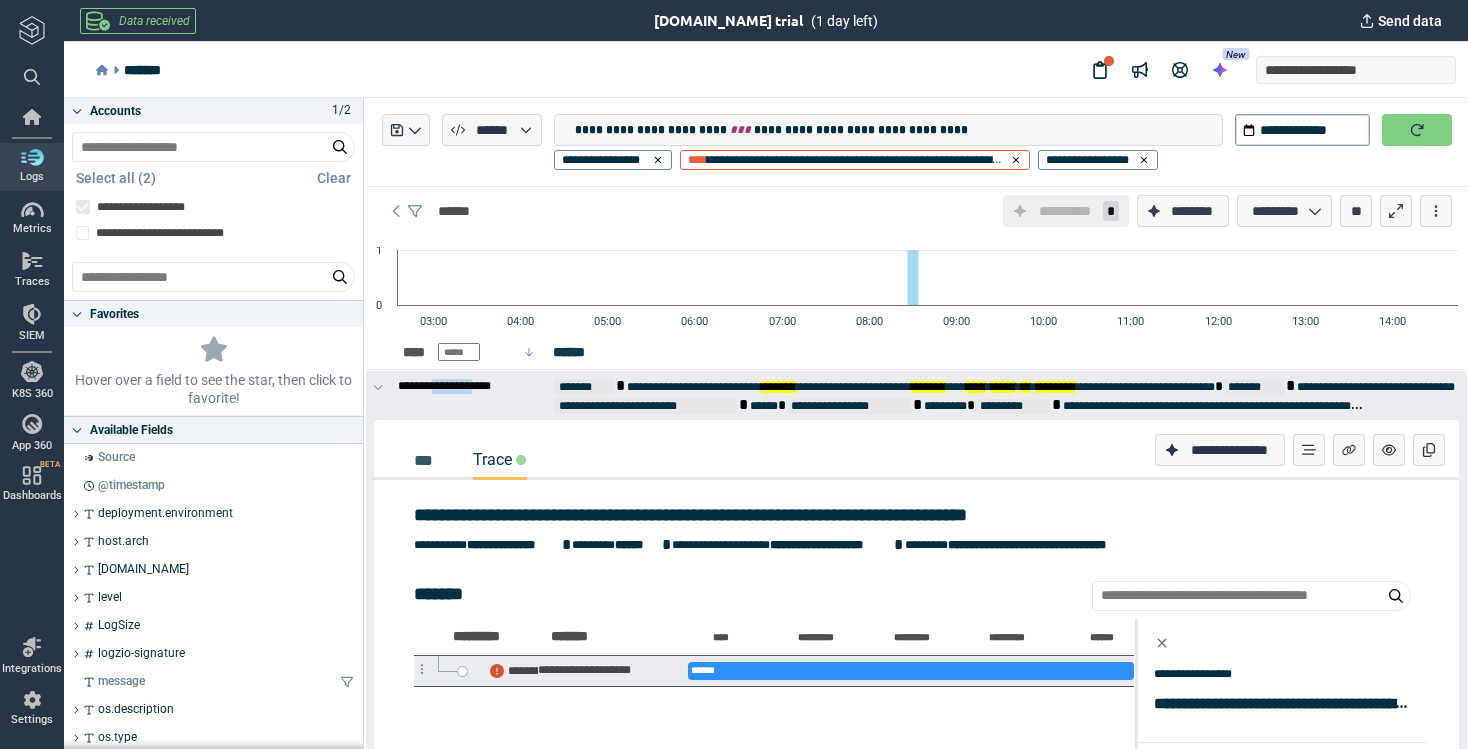 copy on "********" 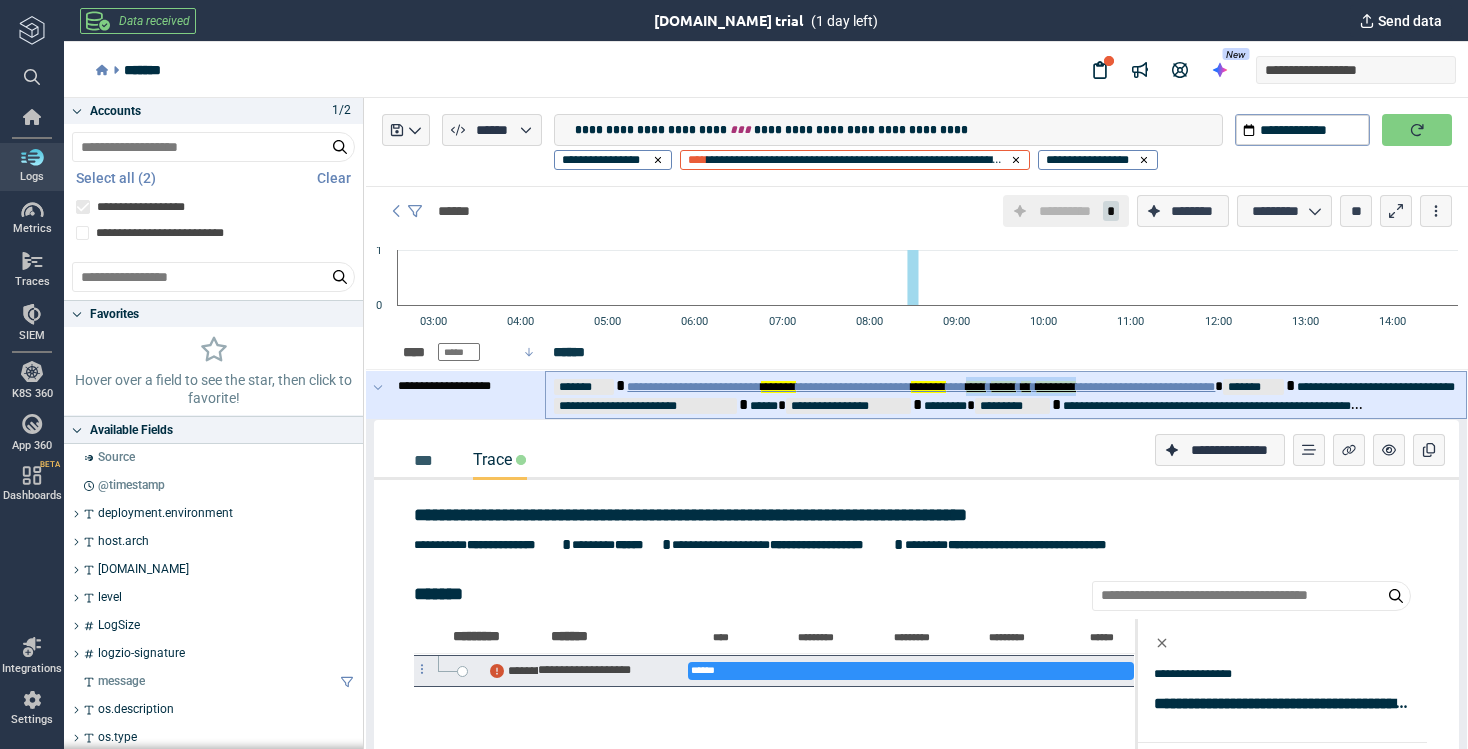 drag, startPoint x: 1109, startPoint y: 390, endPoint x: 1269, endPoint y: 395, distance: 160.07811 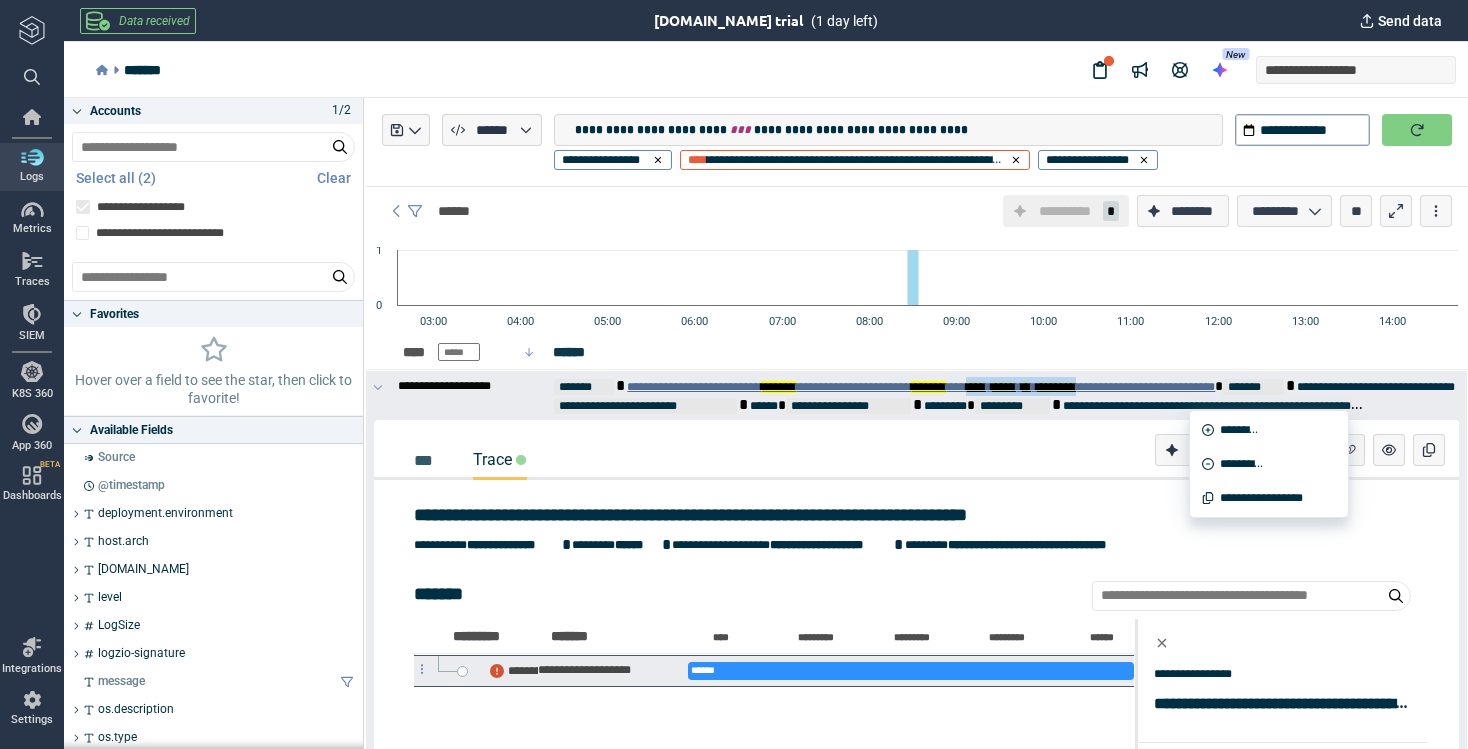 copy on "****   *****   **   ********" 